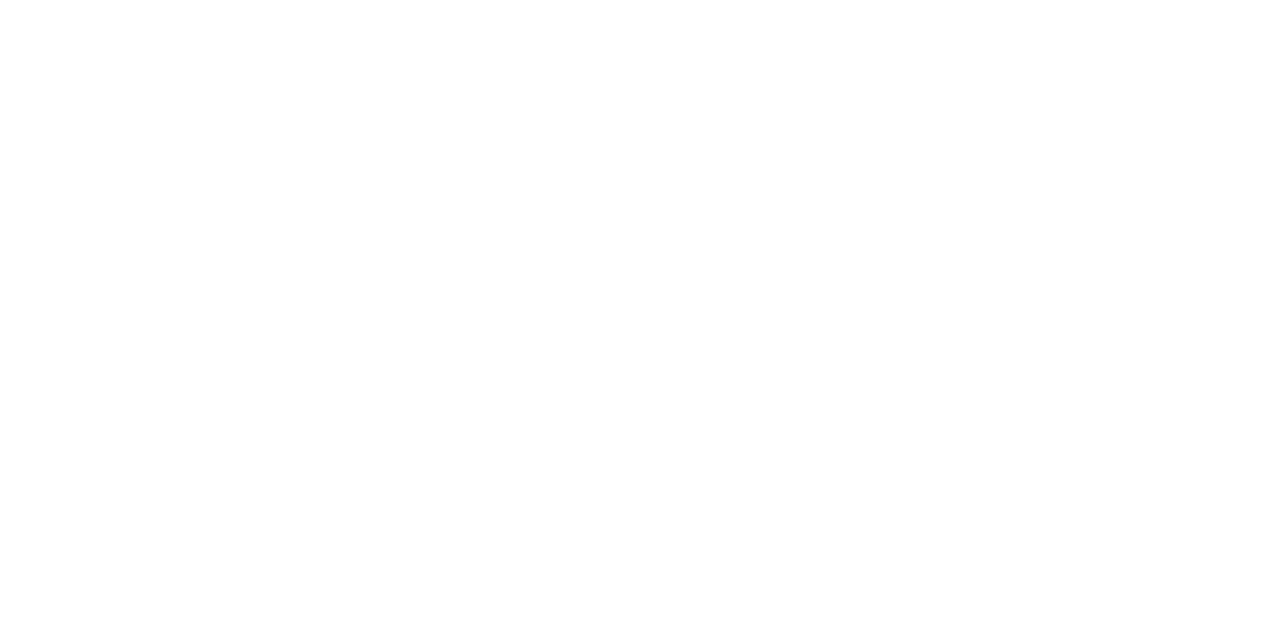scroll, scrollTop: 0, scrollLeft: 0, axis: both 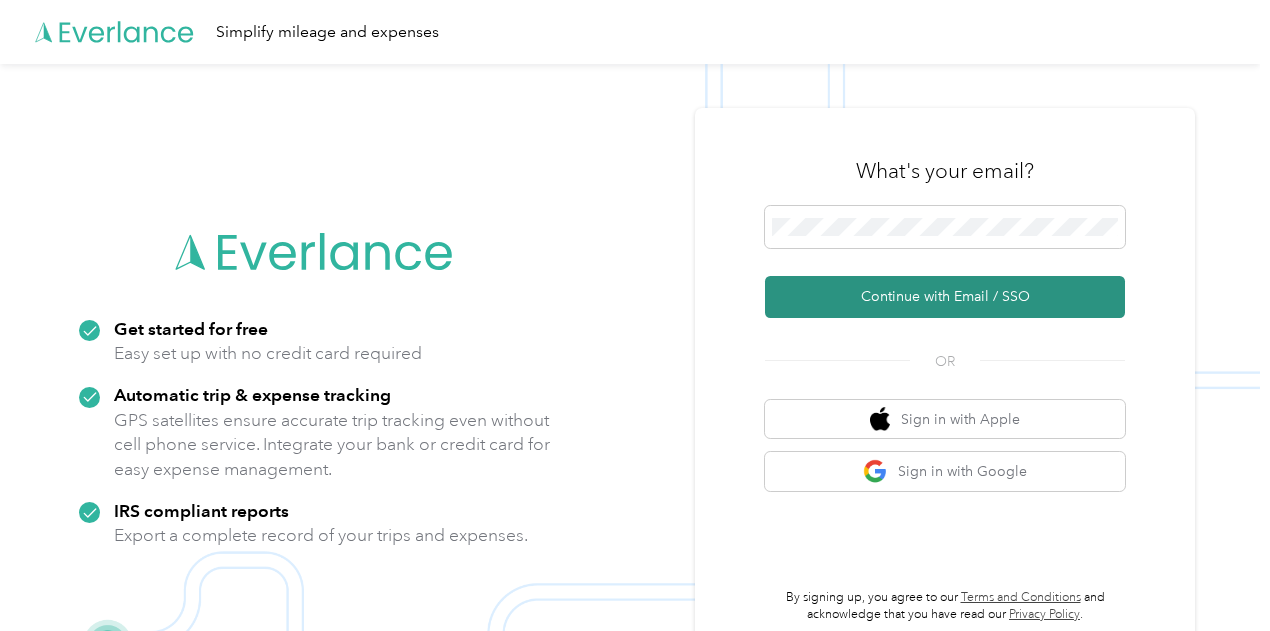 click on "Continue with Email / SSO" at bounding box center [945, 297] 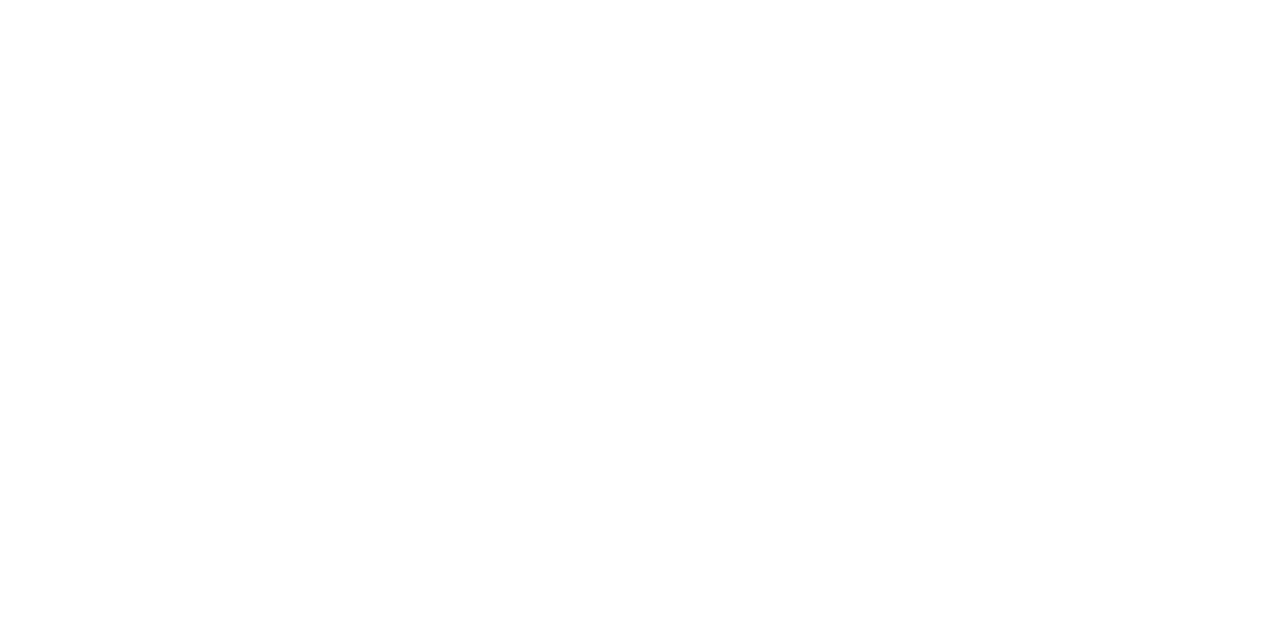 scroll, scrollTop: 0, scrollLeft: 0, axis: both 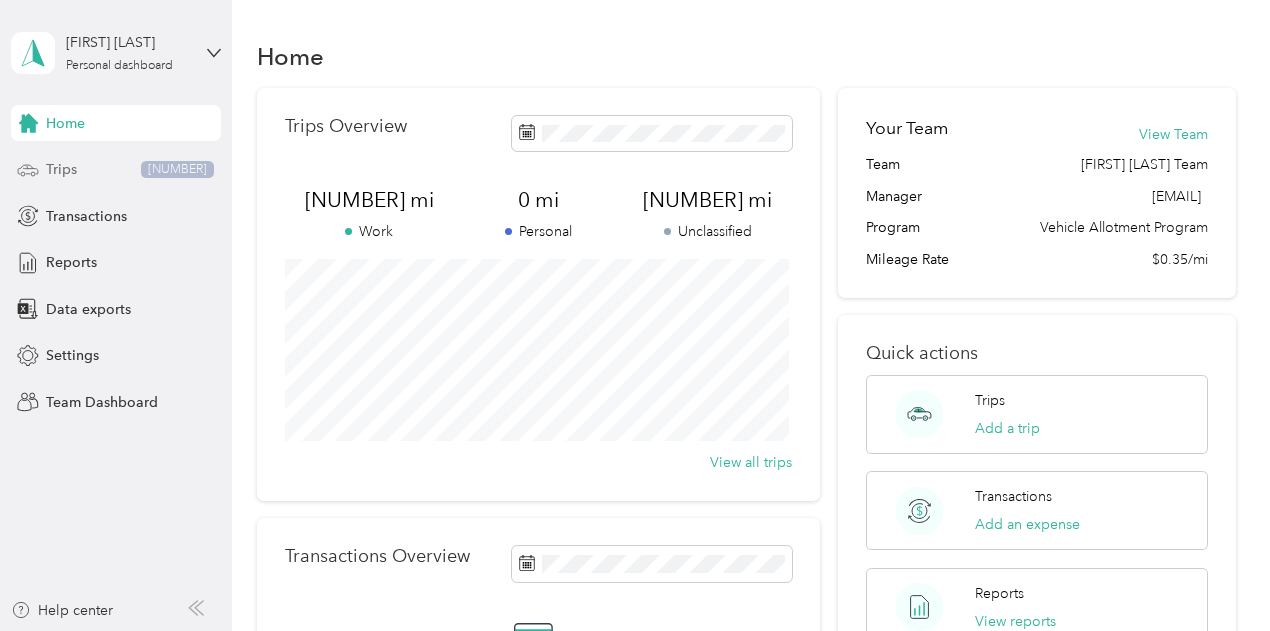click on "Trips [NUMBER]" at bounding box center (116, 170) 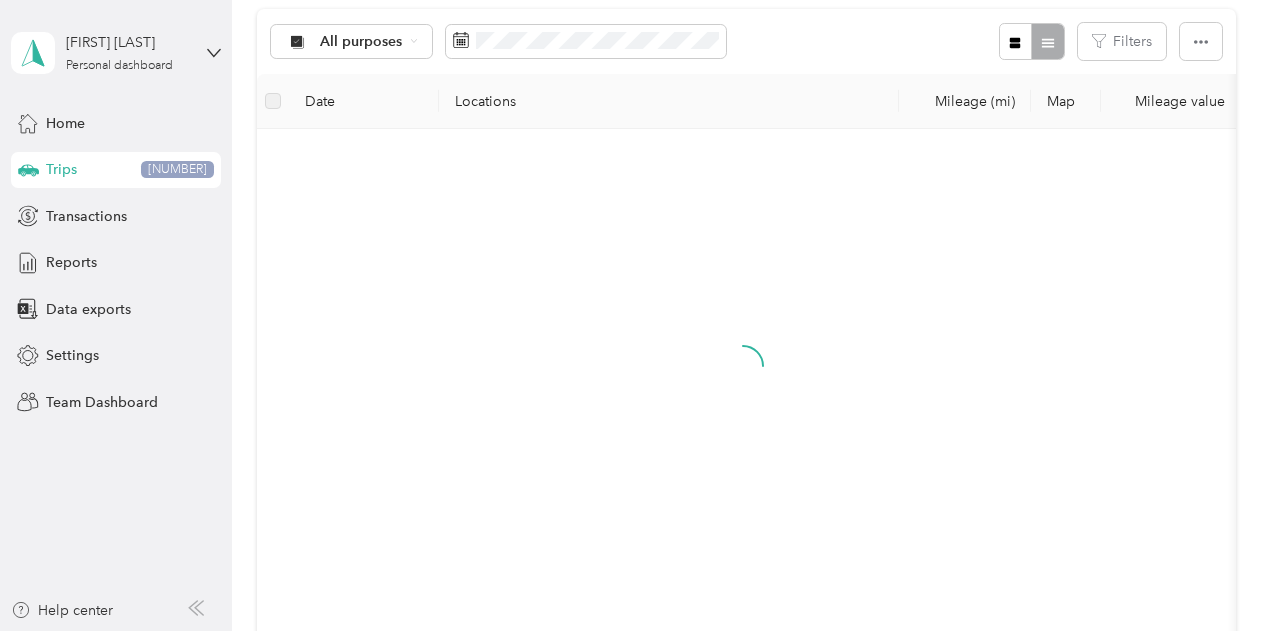 scroll, scrollTop: 62, scrollLeft: 0, axis: vertical 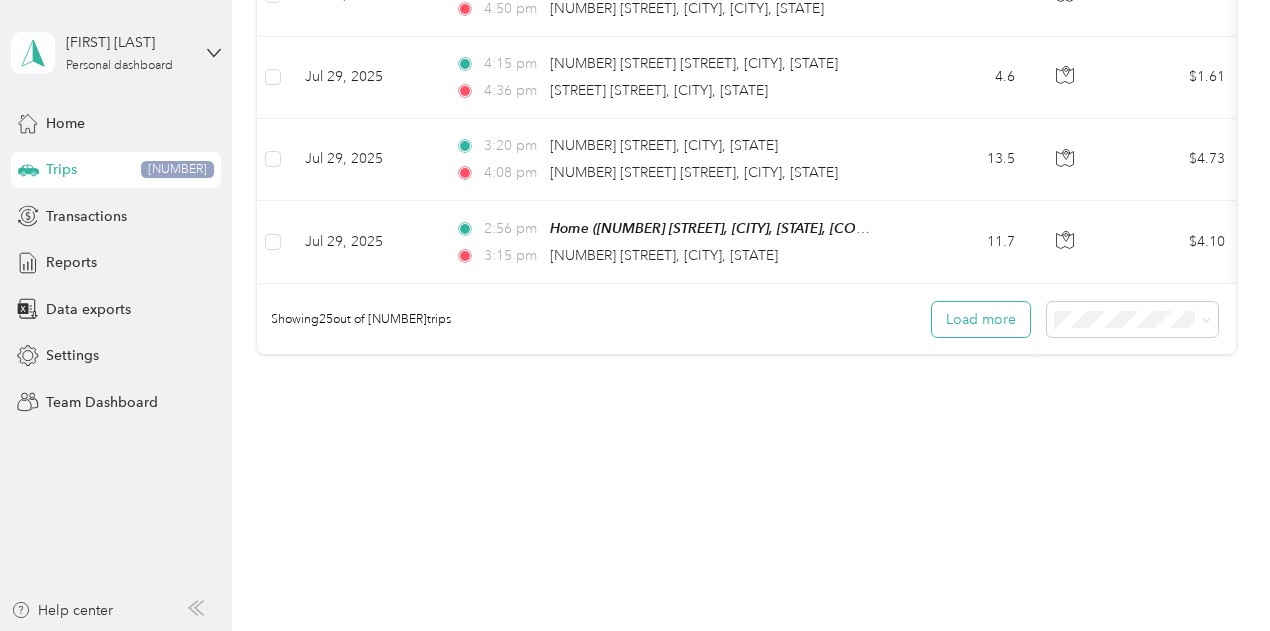 click on "Load more" at bounding box center (981, 319) 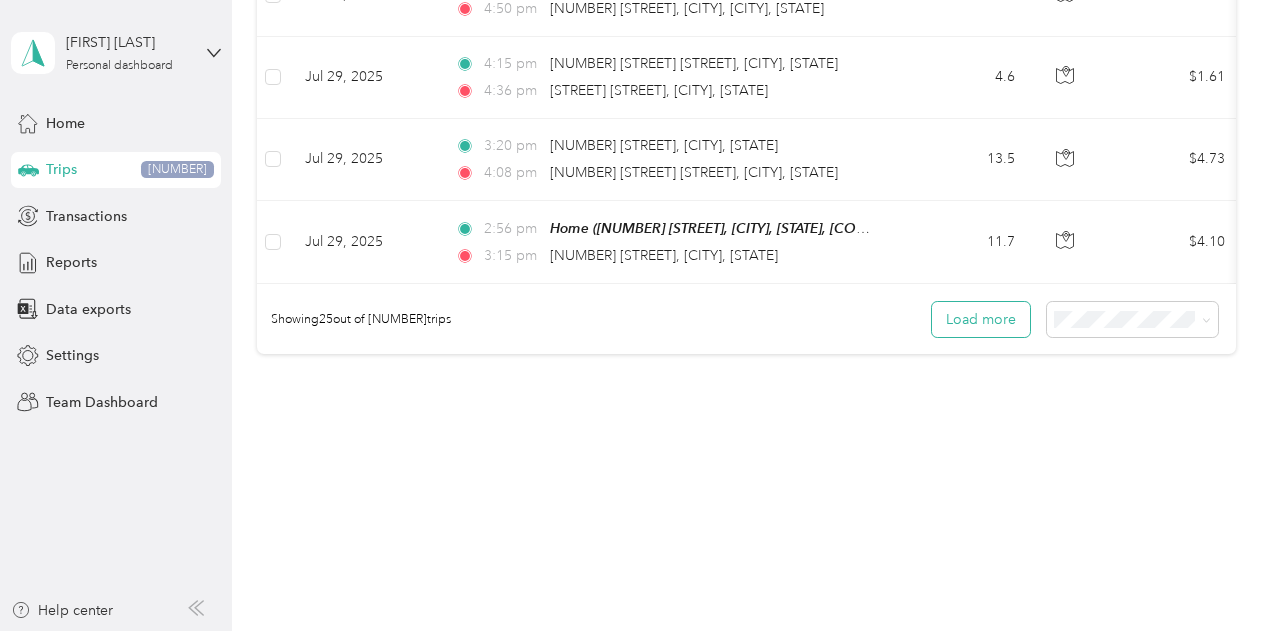 click on "Load more" at bounding box center [981, 319] 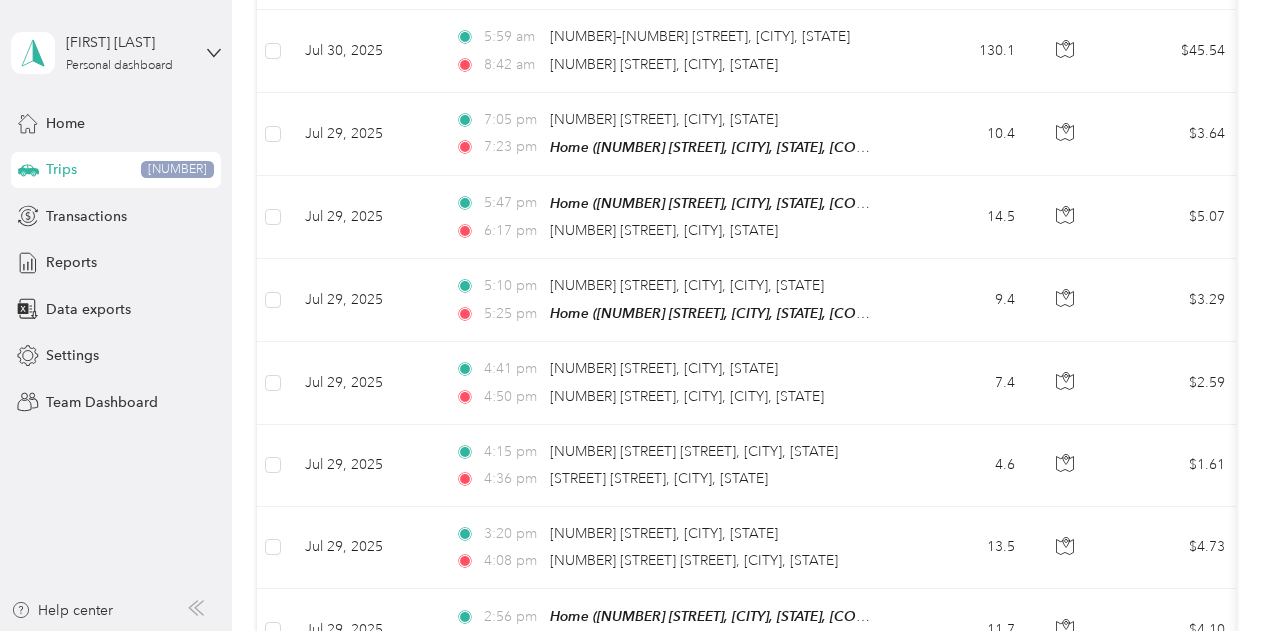 scroll, scrollTop: 1752, scrollLeft: 0, axis: vertical 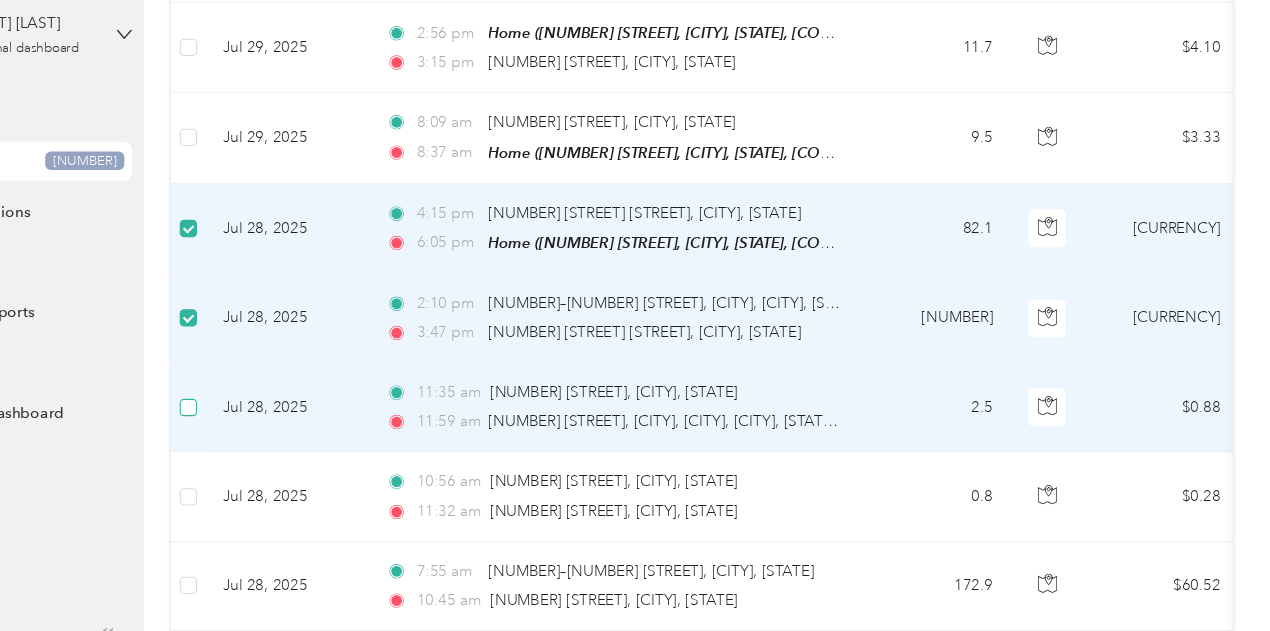 click at bounding box center (273, 397) 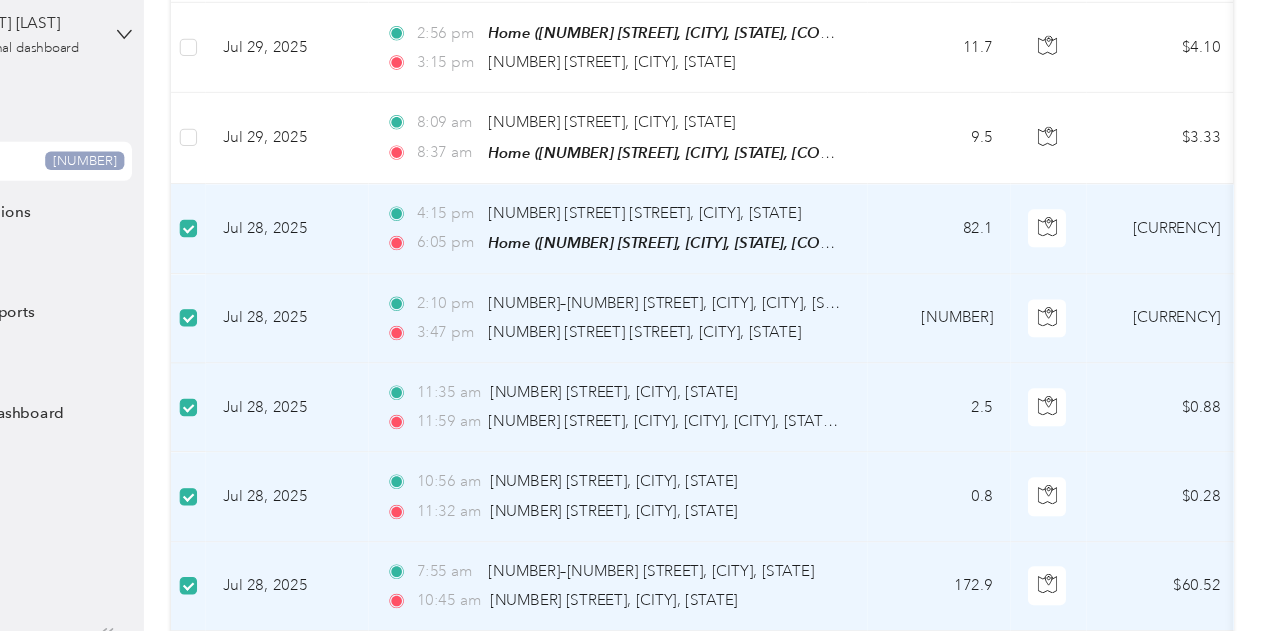 scroll, scrollTop: 2797, scrollLeft: 0, axis: vertical 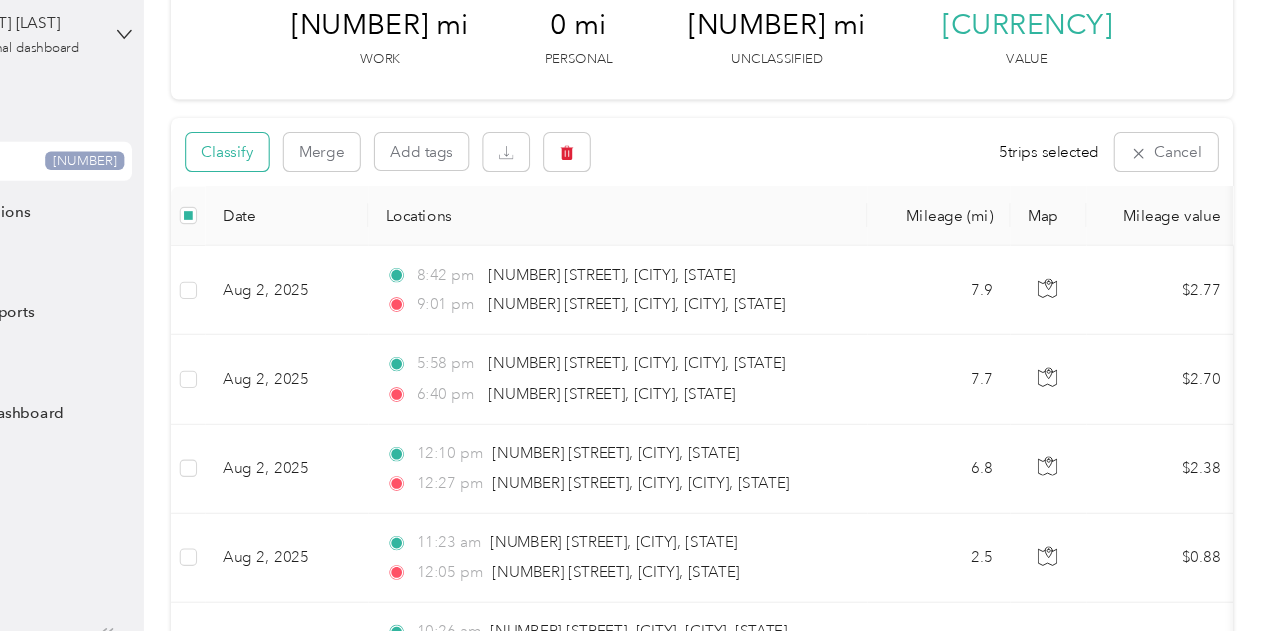 click on "Classify" at bounding box center [309, 161] 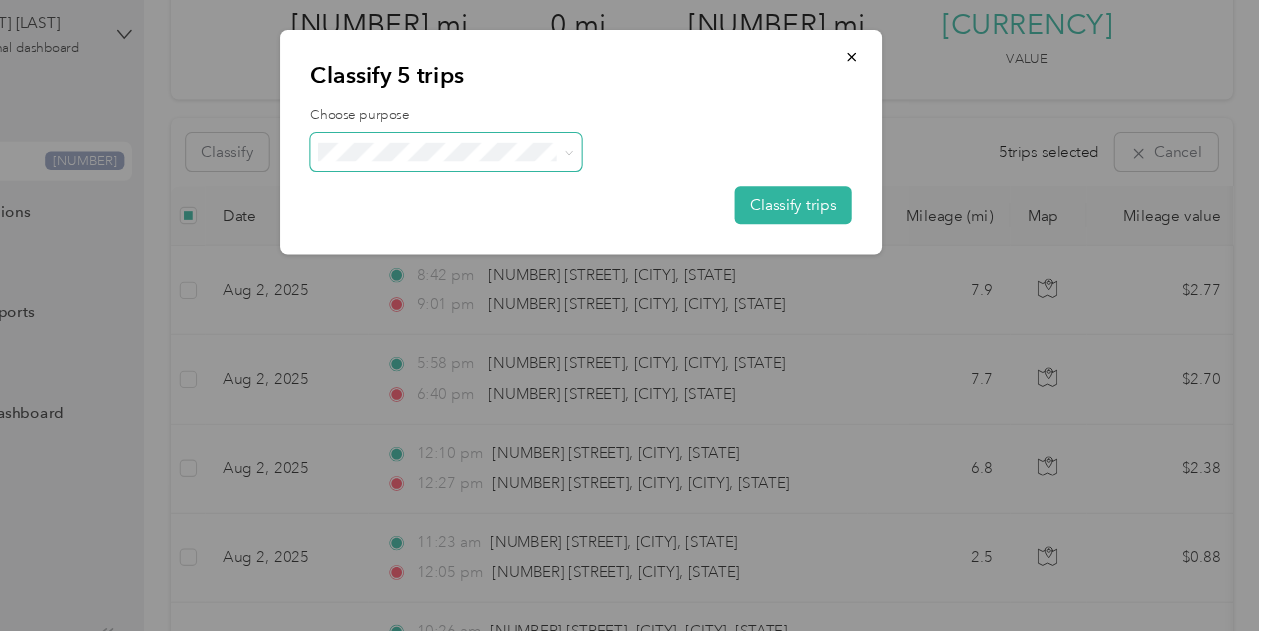 click 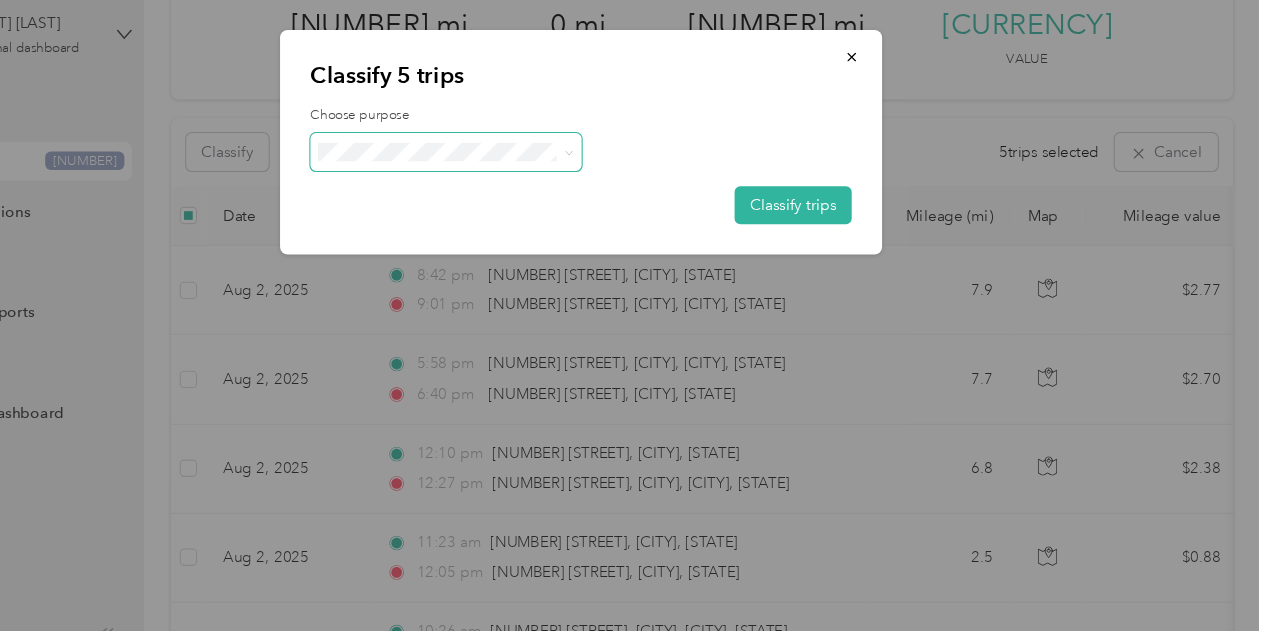 click on "Stallion Infrastructure Services" at bounding box center [517, 190] 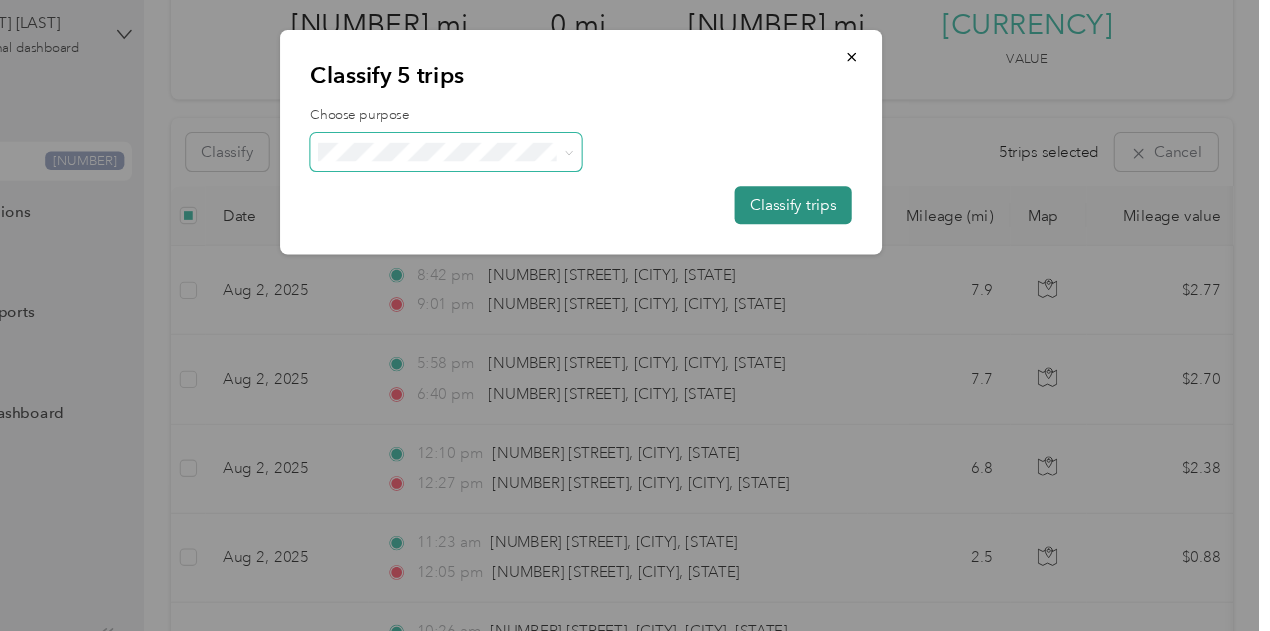 click on "Classify trips" at bounding box center [831, 210] 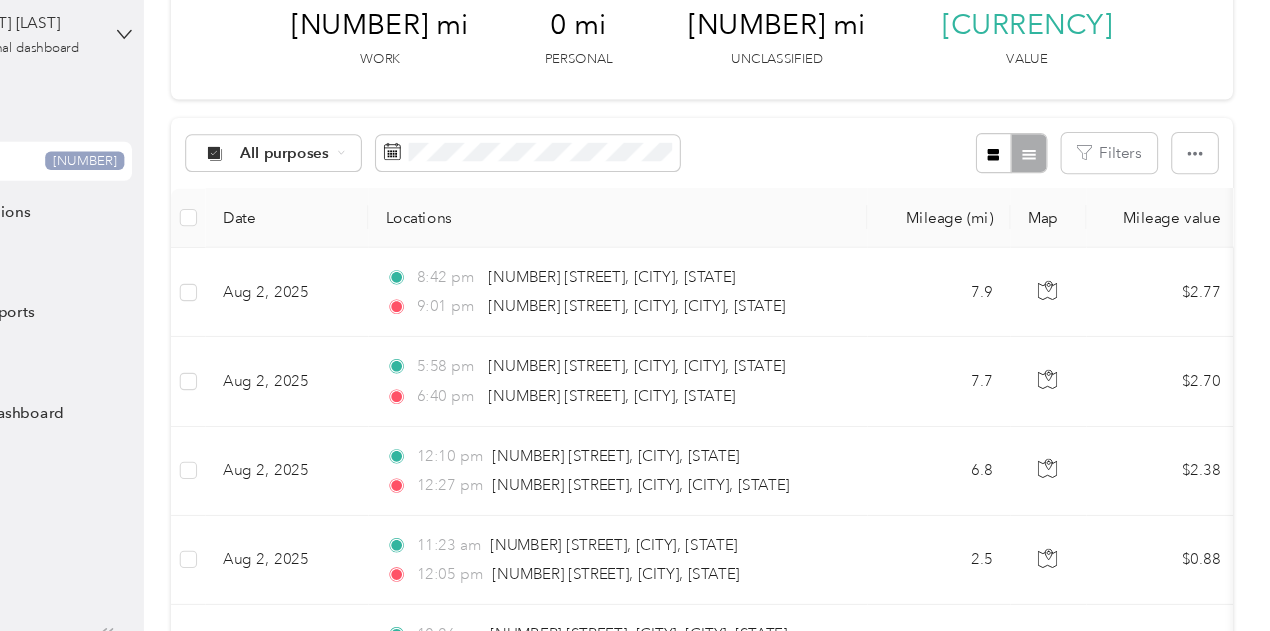 scroll, scrollTop: 0, scrollLeft: 0, axis: both 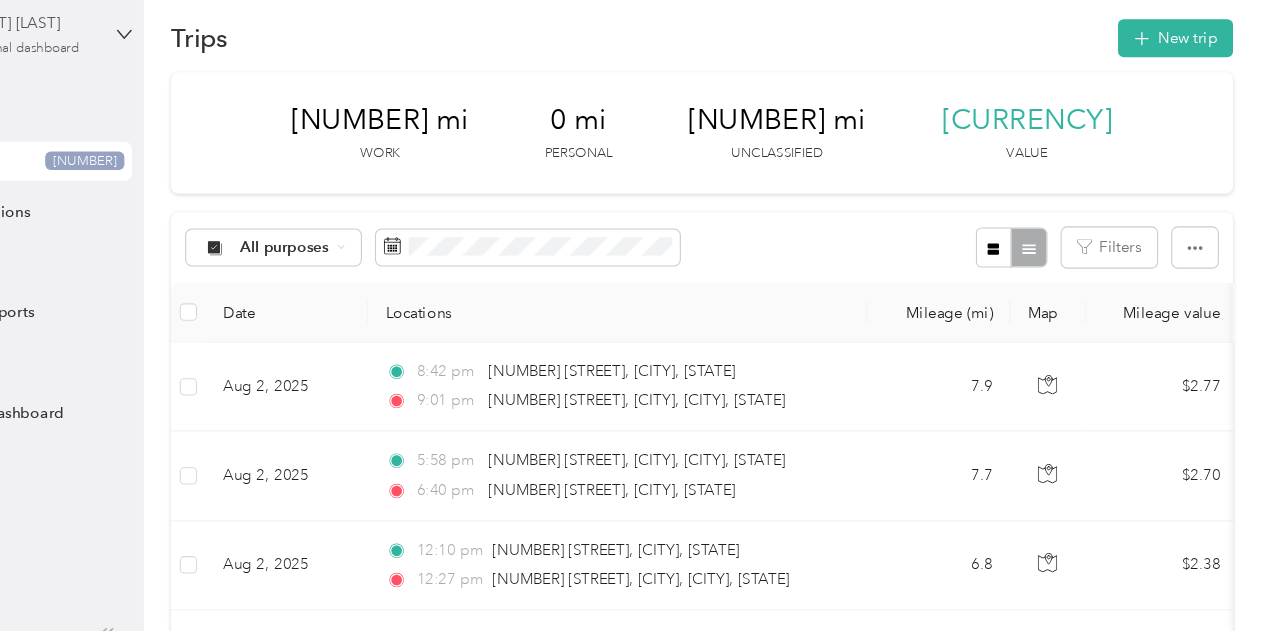 click on "[FIRST] [LAST]" at bounding box center (128, 42) 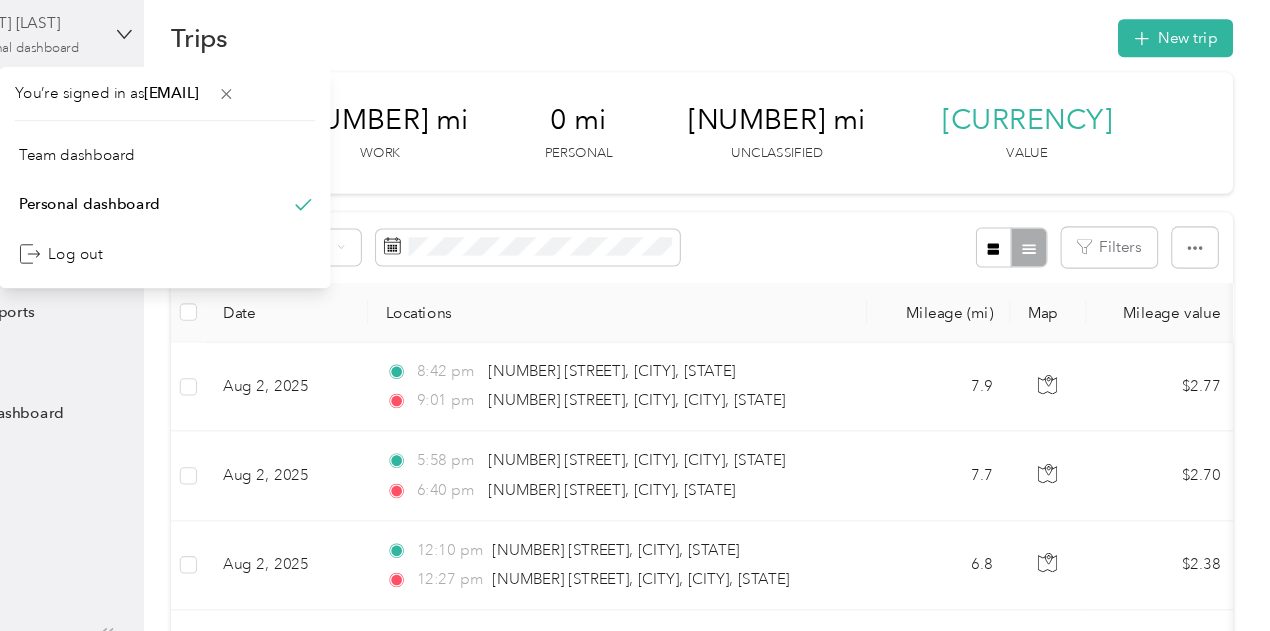 click on "[FIRST] [LAST]" at bounding box center (128, 42) 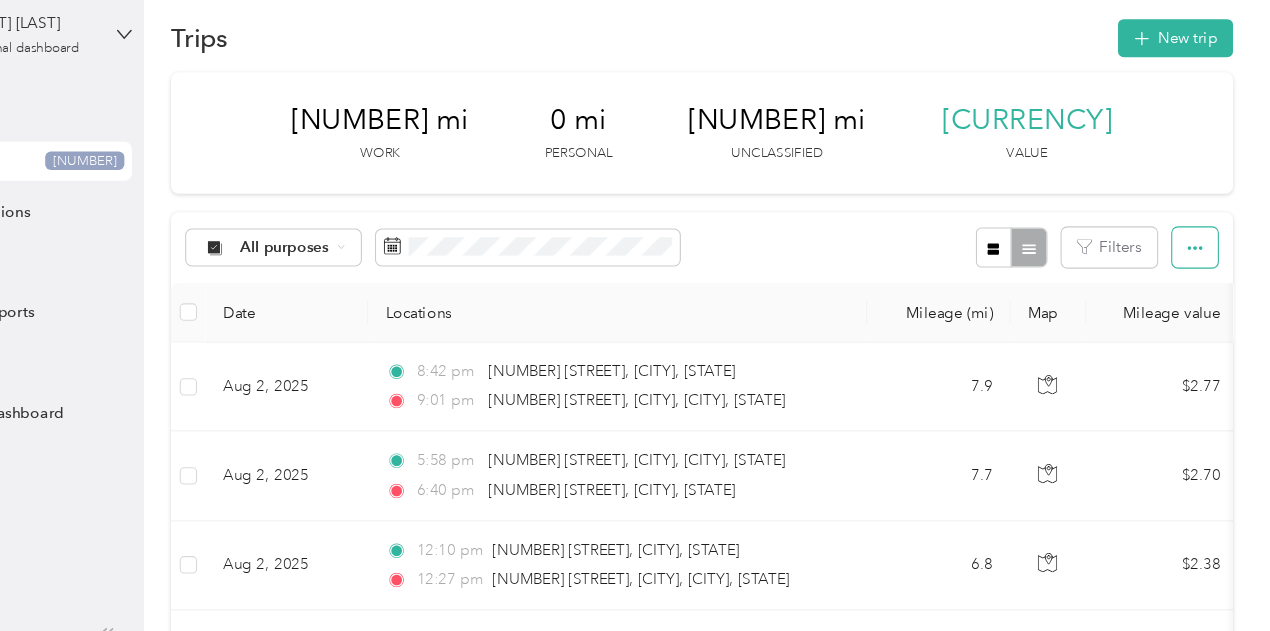 click 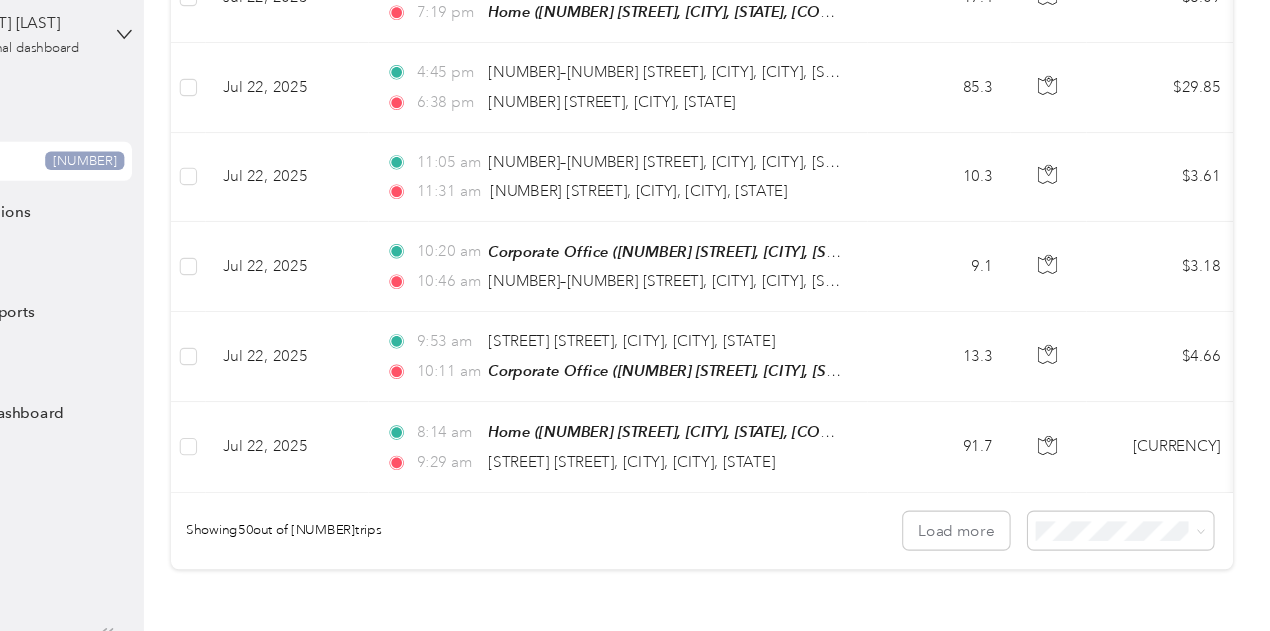 scroll, scrollTop: 4008, scrollLeft: 0, axis: vertical 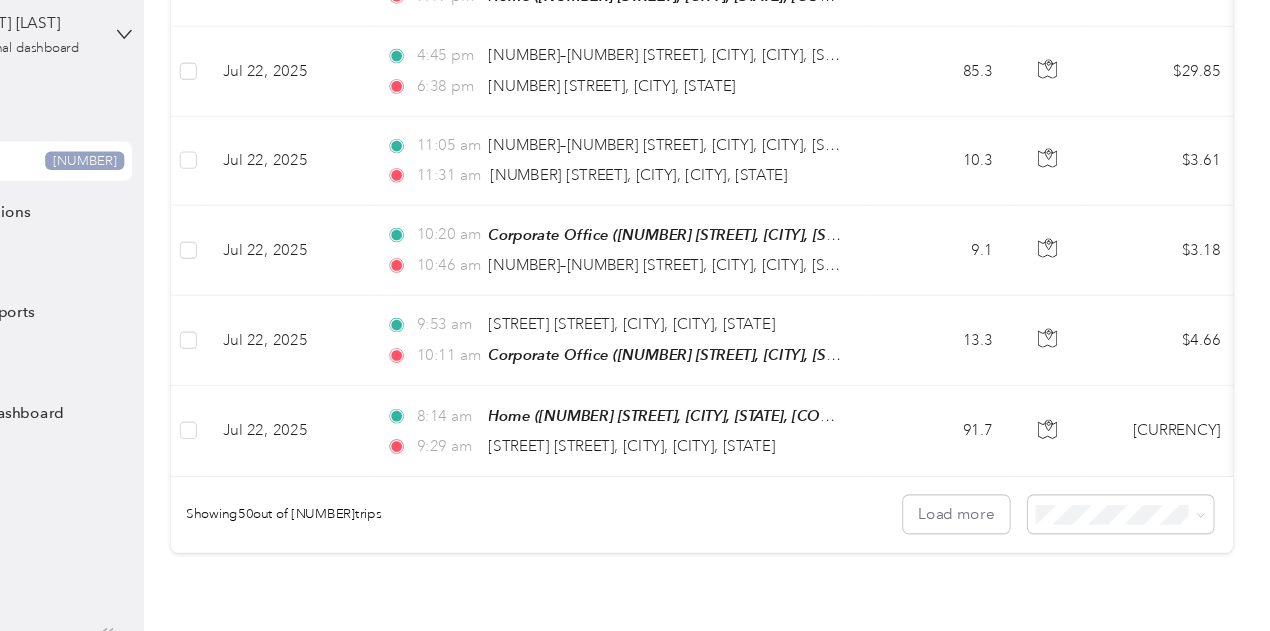 click on "[FIRST] [LAST] Personal dashboard Home Trips [NUMBER] Transactions Reports Data exports Settings Team Dashboard Help center" at bounding box center (116, 315) 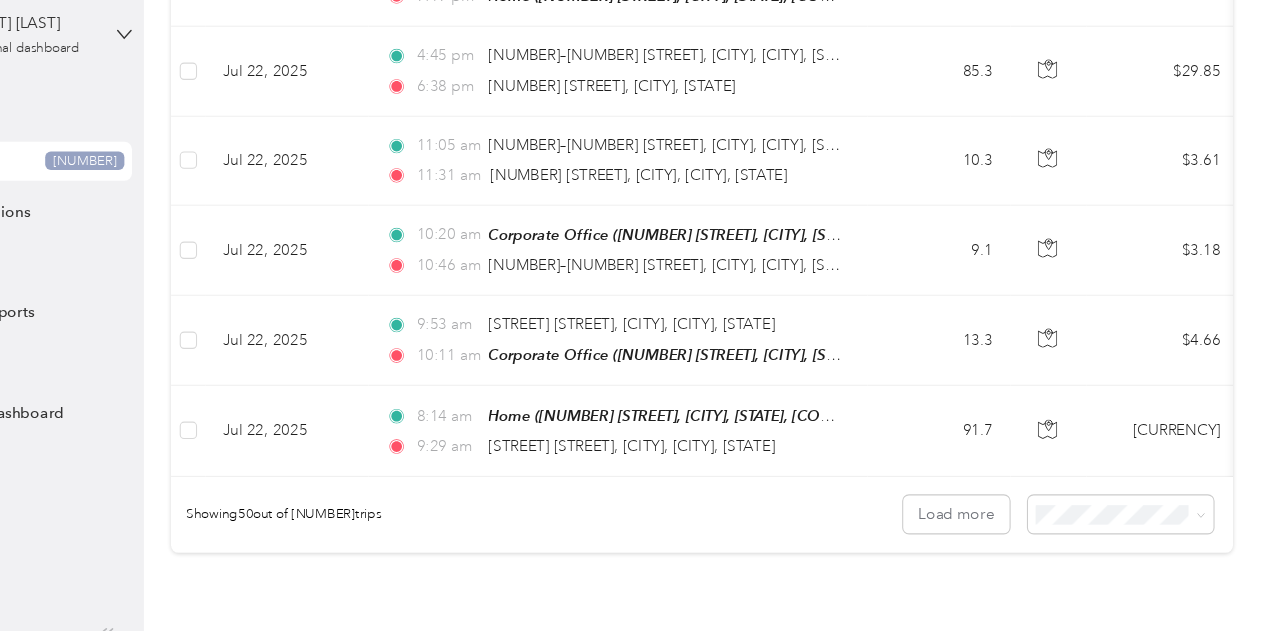 drag, startPoint x: 125, startPoint y: 513, endPoint x: 200, endPoint y: 601, distance: 115.62439 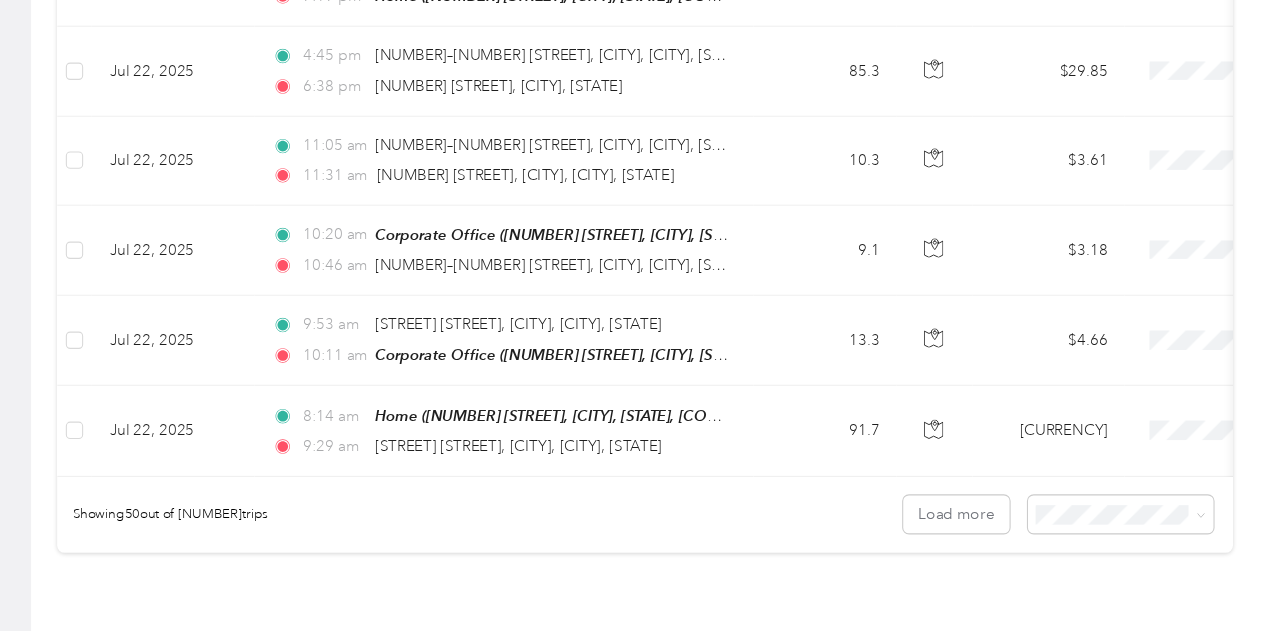 click on "[FIRST] [LAST] Personal dashboard Trips New trip [NUMBER] mi Work [NUMBER] mi Personal [NUMBER] mi Unclassified [CURRENCY] Value All purposes Filters Date Locations Mileage (mi) Map Mileage value Purpose Track Method Report                     Aug [DAY], [YEAR] [TIME] [STREET], [CITY], [STATE] [TIME] [STREET], [CITY], [CITY], [STATE] [NUMBER] [CURRENCY] -- Aug [DAY], [YEAR] [TIME] [STREET], [CITY], [CITY], [STATE] [TIME] [STREET], [CITY], [STATE] [NUMBER] [CURRENCY] -- Aug [DAY], [YEAR] [TIME] [STREET], [CITY], [STATE] [TIME] [STREET], [CITY], [CITY], [STATE] [NUMBER] [CURRENCY] -- Aug [DAY], [YEAR] [TIME] [STREET], [STATE], [CITY], [STATE] [TIME] [STREET], [CITY], [STATE] [NUMBER] [CURRENCY] -- Aug [DAY], [YEAR] [TIME] [STREET]–[STREET] [STREET], [CITY], [CITY], [STATE] [TIME] [STREET]–[STREET] [STREET], [CITY], [CITY], [STATE] [NUMBER] [CURRENCY] -- Aug [DAY], [YEAR] [TIME] [STREET]–[STREET] [STREET], [CITY], [CITY], [STATE] [TIME] [NUMBER] [CURRENCY] -- GPS" at bounding box center [630, 315] 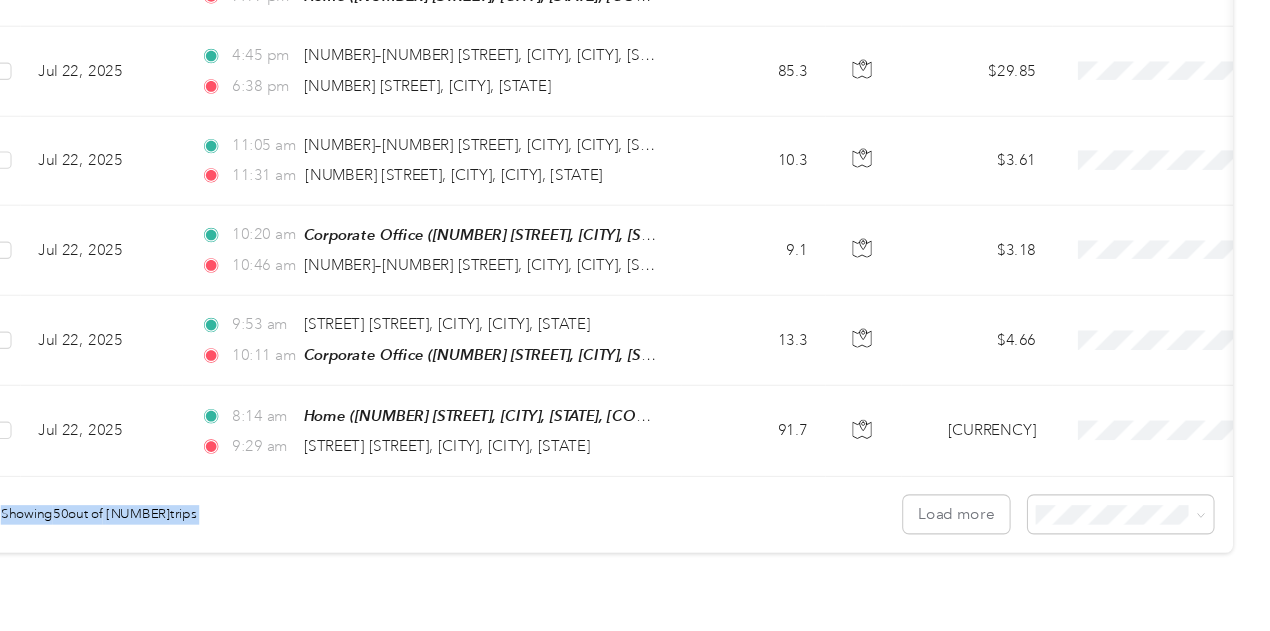 click on "Aug [DAY], [YEAR] [TIME] [STREET], [CITY], [STATE] [TIME] [STREET], [CITY], [CITY], [STATE] [NUMBER] [CURRENCY] -- Aug [DAY], [YEAR] [TIME] [STREET], [CITY], [CITY], [STATE] [TIME] [STREET], [CITY], [STATE] [NUMBER] [CURRENCY] -- Aug [DAY], [YEAR] [TIME] [STREET], [CITY], [STATE] [TIME] [STREET], [CITY], [CITY], [STATE] [NUMBER] [CURRENCY] -- Aug [DAY], [YEAR] [TIME] [STREET], [STATE], [CITY], [STATE] [TIME] [STREET], [CITY], [STATE] [NUMBER] [CURRENCY] -- Aug [DAY], [YEAR] [TIME] [STREET]–[STREET] [STREET], [CITY], [CITY], [STATE] [TIME] [STREET]–[STREET] [STREET], [CITY], [CITY], [STATE] [NUMBER] [CURRENCY] -- GPS" at bounding box center (661, -1650) 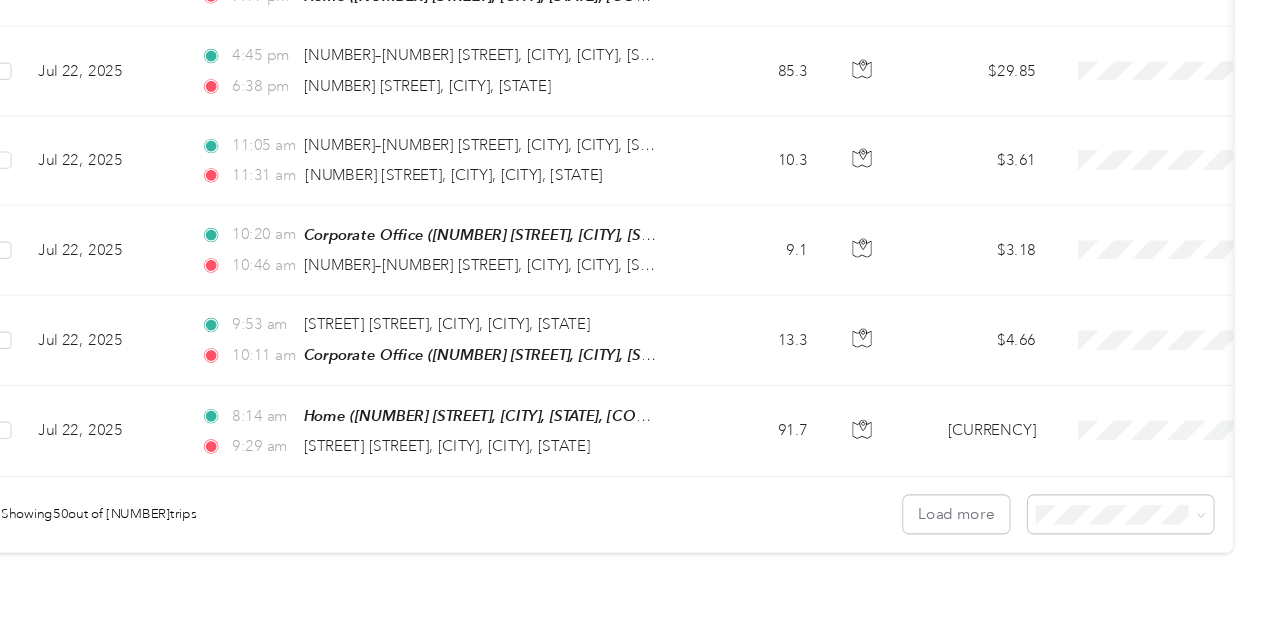 click on "Aug [DAY], [YEAR] [TIME] [STREET], [CITY], [STATE] [TIME] [STREET], [CITY], [CITY], [STATE] [NUMBER] [CURRENCY] -- Aug [DAY], [YEAR] [TIME] [STREET], [CITY], [CITY], [STATE] [TIME] [STREET], [CITY], [STATE] [NUMBER] [CURRENCY] -- Aug [DAY], [YEAR] [TIME] [STREET], [CITY], [STATE] [TIME] [STREET], [CITY], [CITY], [STATE] [NUMBER] [CURRENCY] -- Aug [DAY], [YEAR] [TIME] [STREET], [STATE], [CITY], [STATE] [TIME] [STREET], [CITY], [STATE] [NUMBER] [CURRENCY] -- Aug [DAY], [YEAR] [TIME] [STREET]–[STREET] [STREET], [CITY], [CITY], [STATE] [TIME] [STREET]–[STREET] [STREET], [CITY], [CITY], [STATE] [NUMBER] [CURRENCY] -- GPS" at bounding box center [661, -1650] 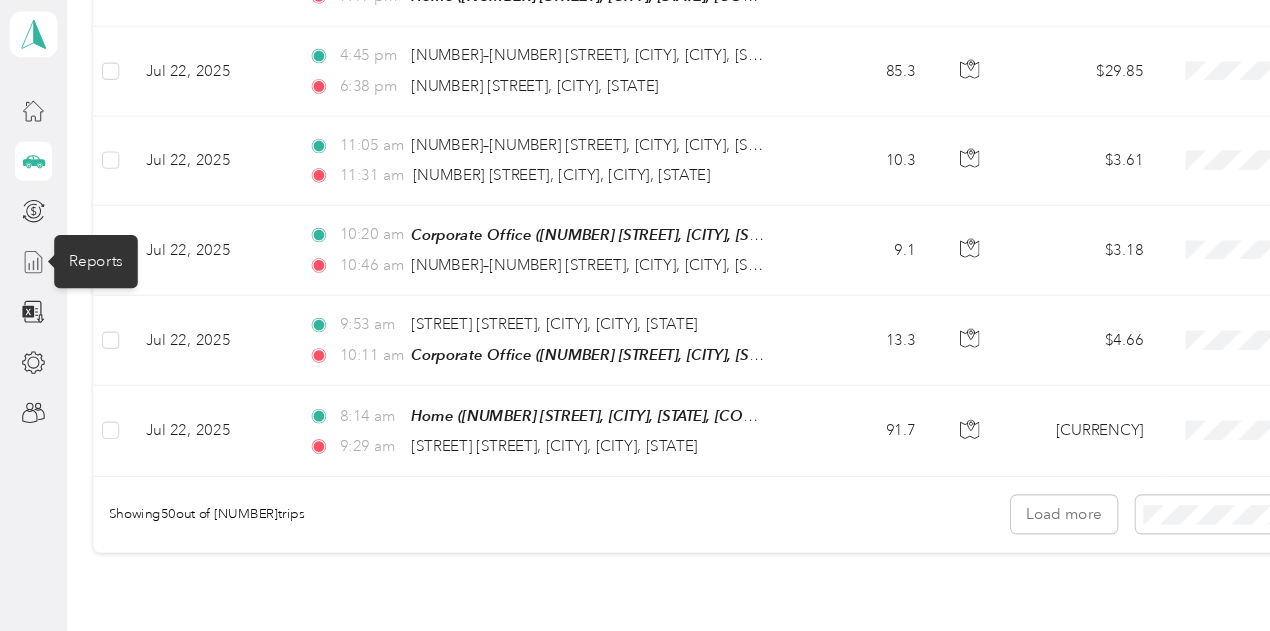 click 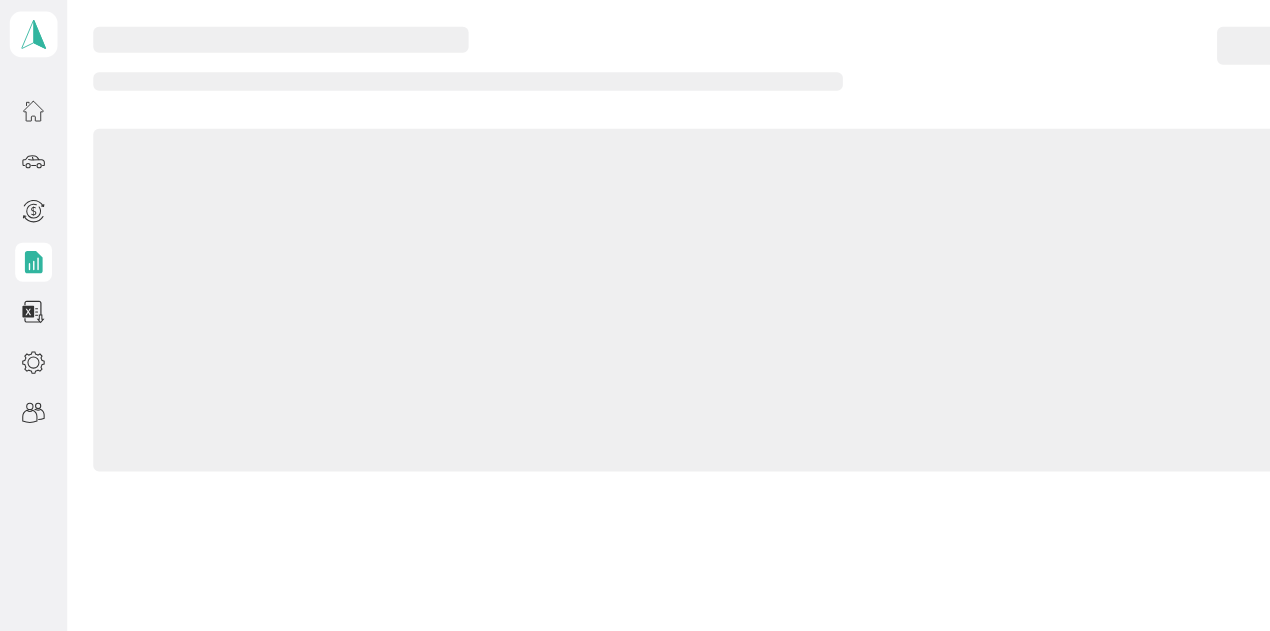 scroll, scrollTop: 0, scrollLeft: 0, axis: both 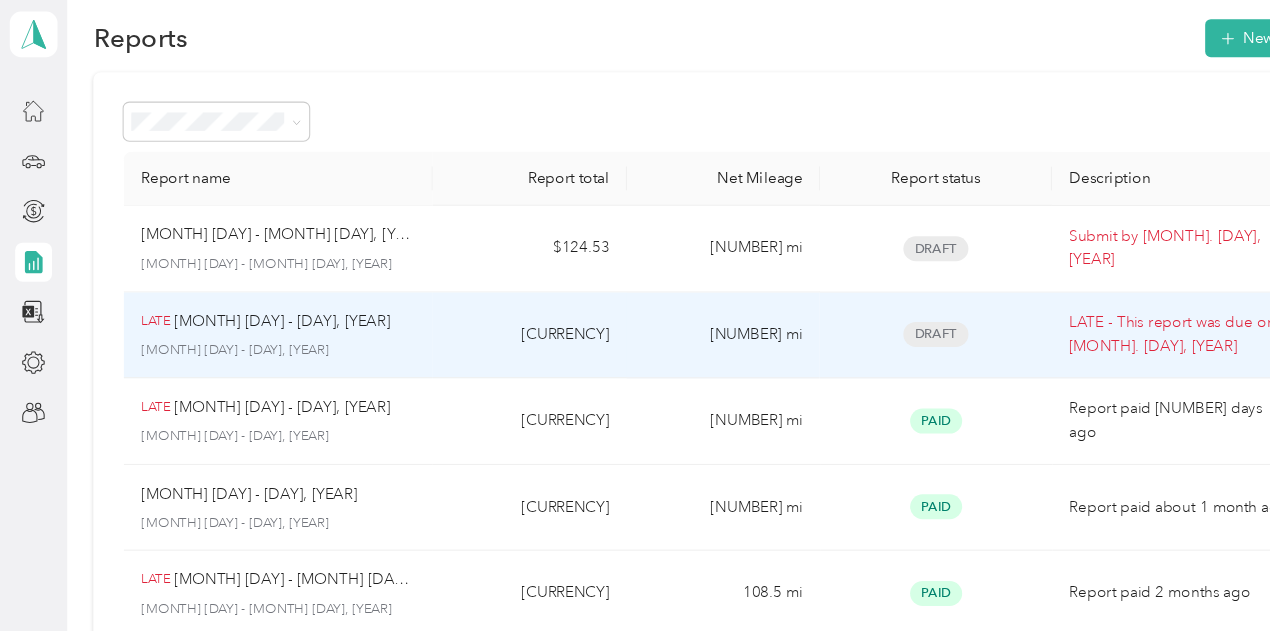 click on "[MONTH] [DAY] - [DAY], [YEAR]" at bounding box center [260, 318] 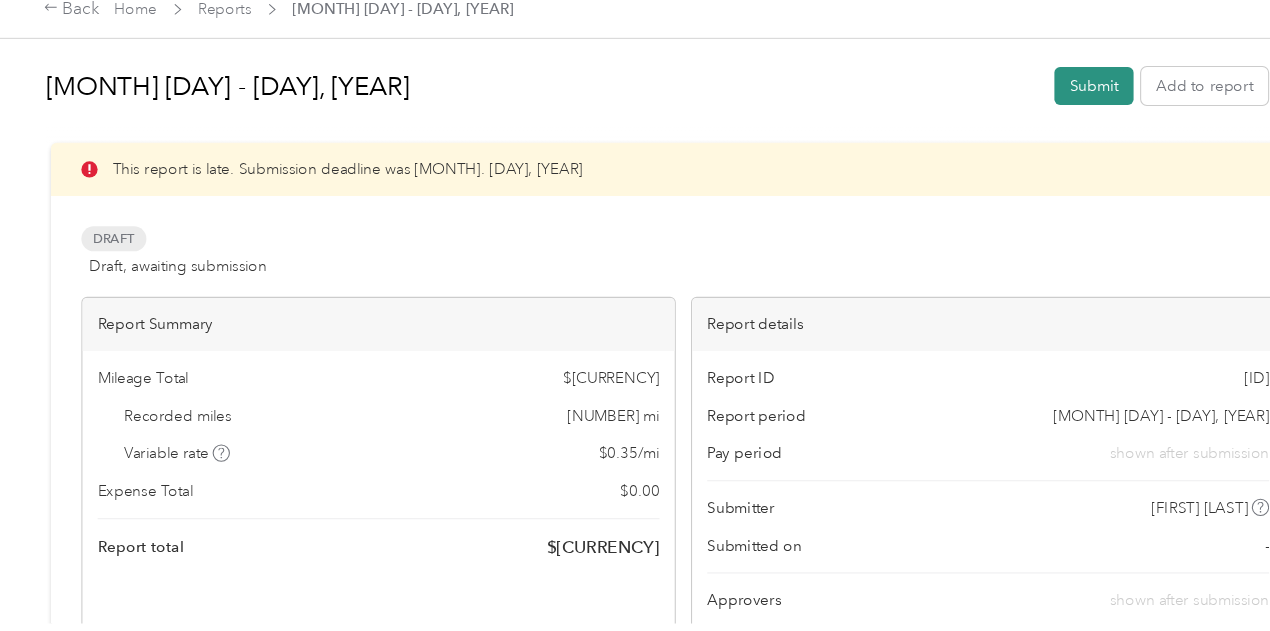 click on "Submit" at bounding box center [1008, 100] 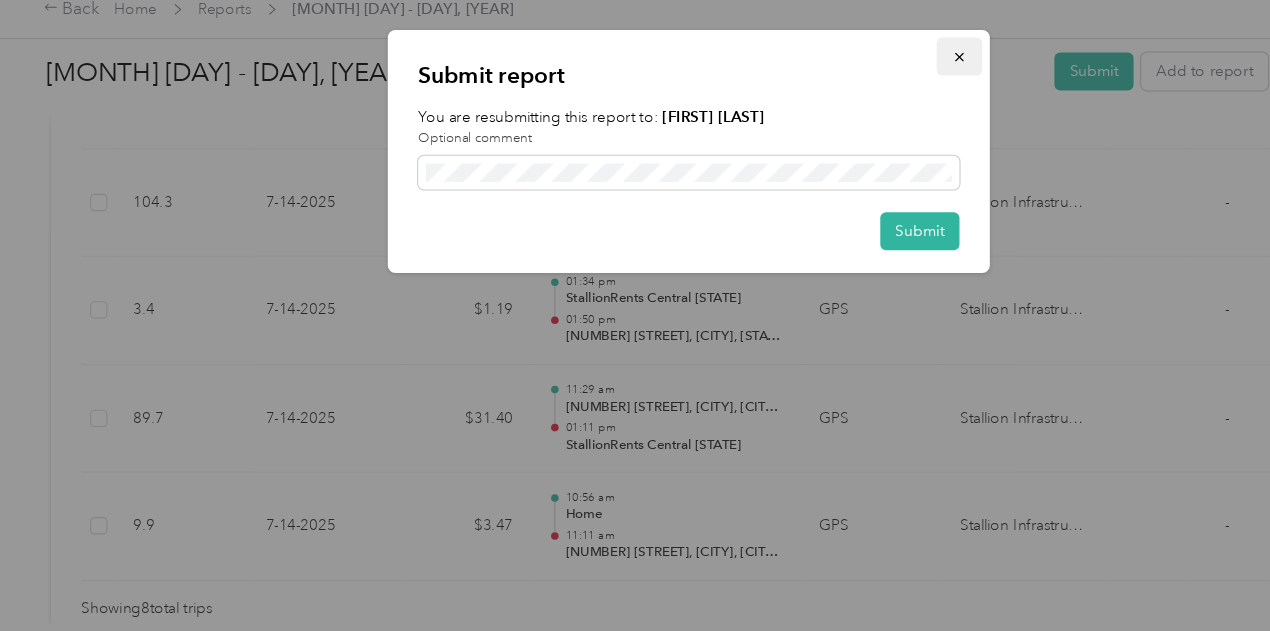 scroll, scrollTop: 1118, scrollLeft: 0, axis: vertical 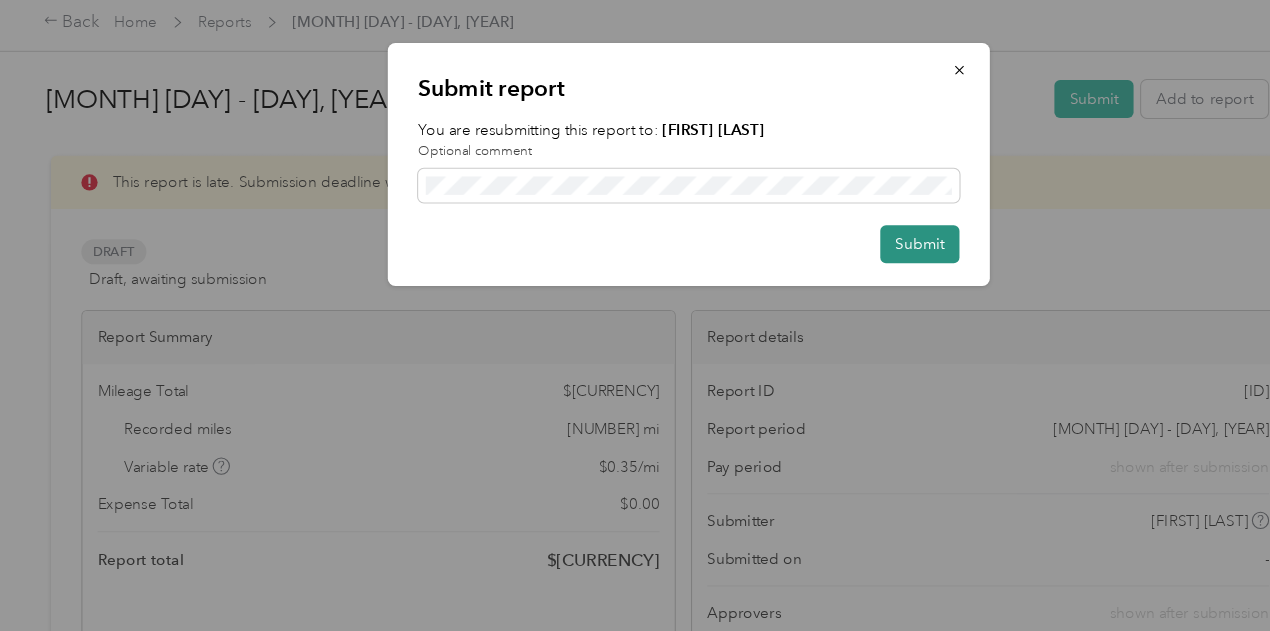 click on "Submit" at bounding box center (848, 234) 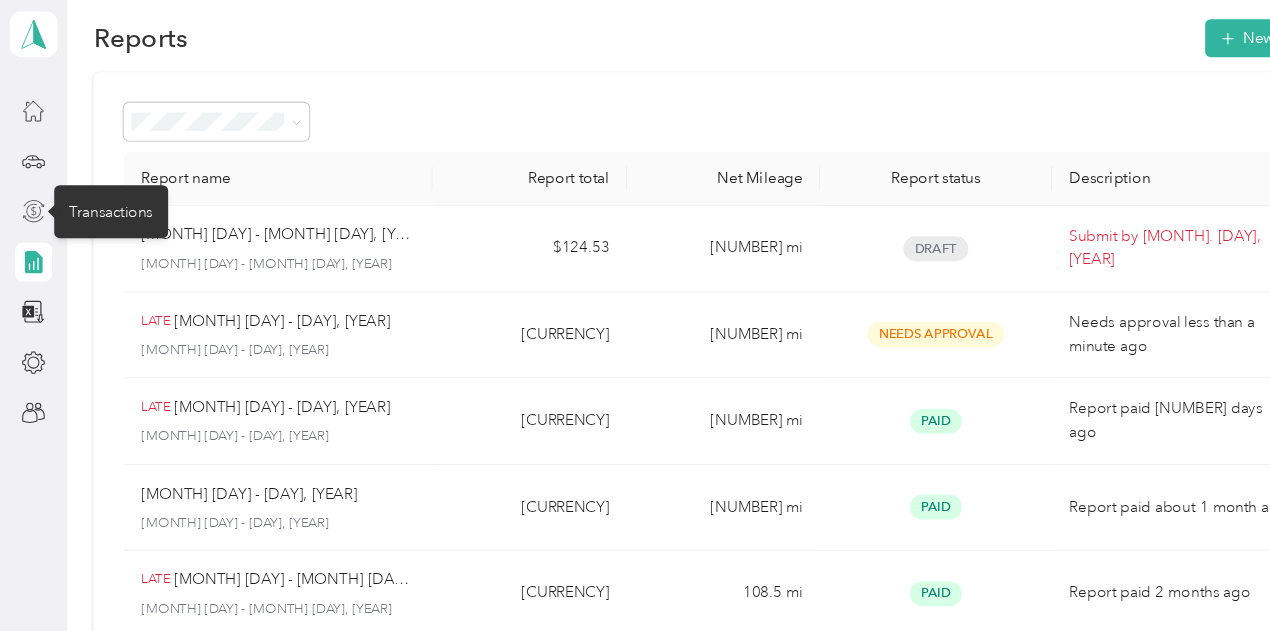 click 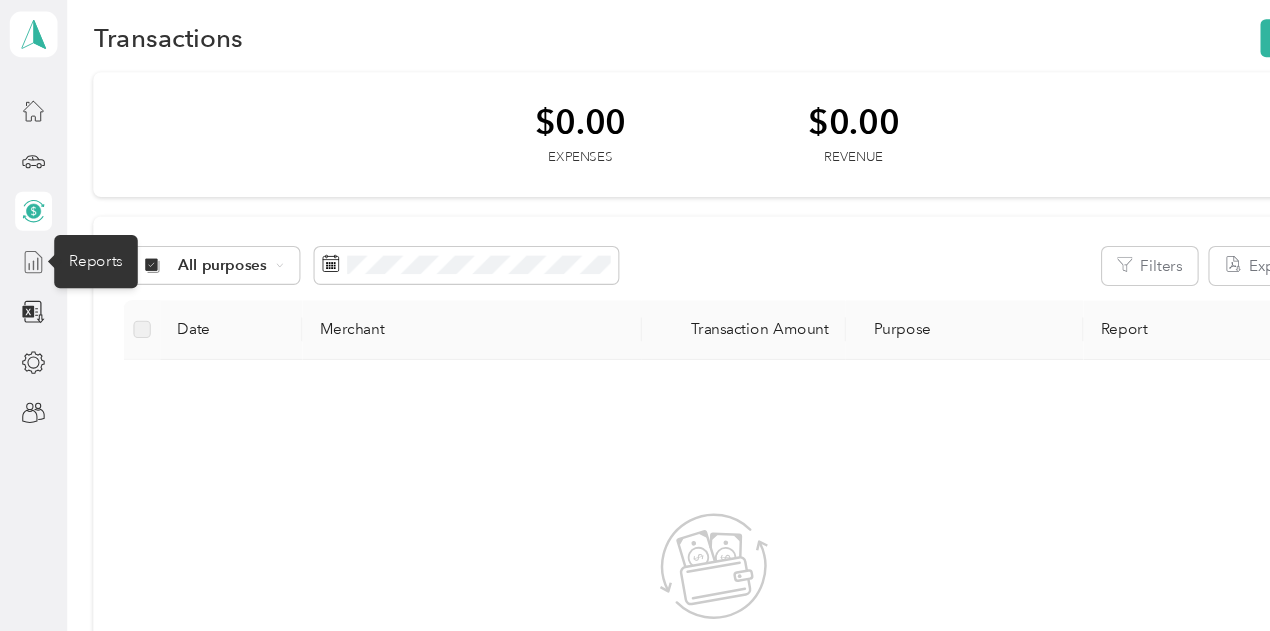 click 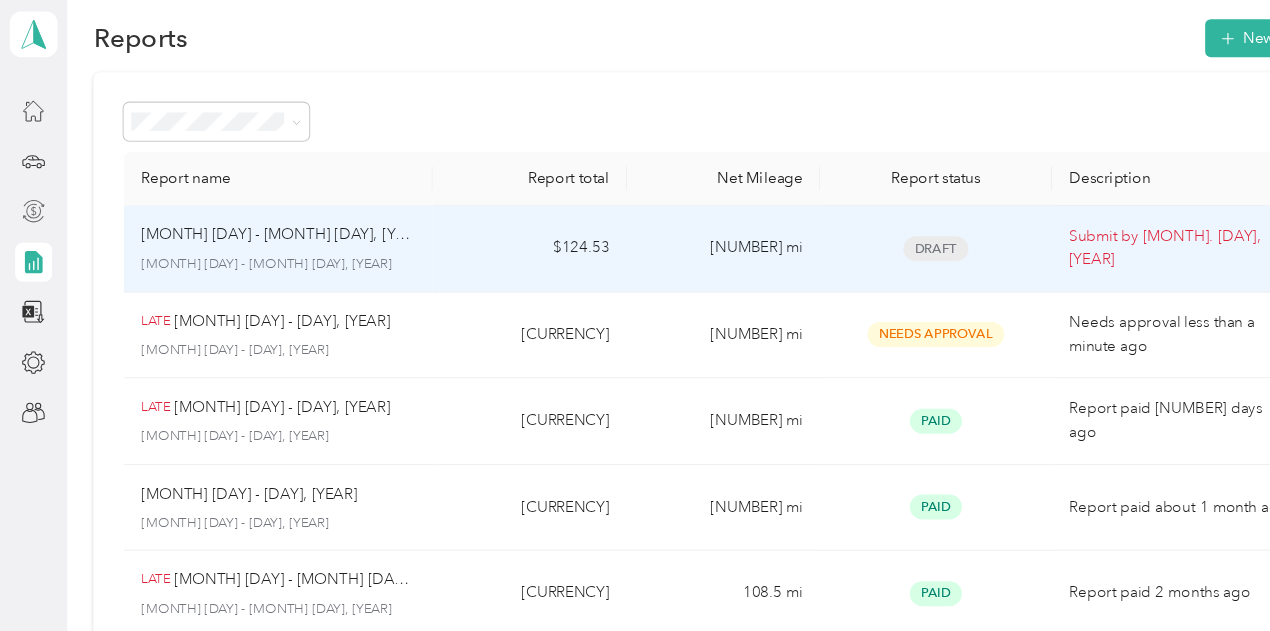 click on "Submit by [MONTH]. [DAY], [YEAR]" at bounding box center [1089, 250] 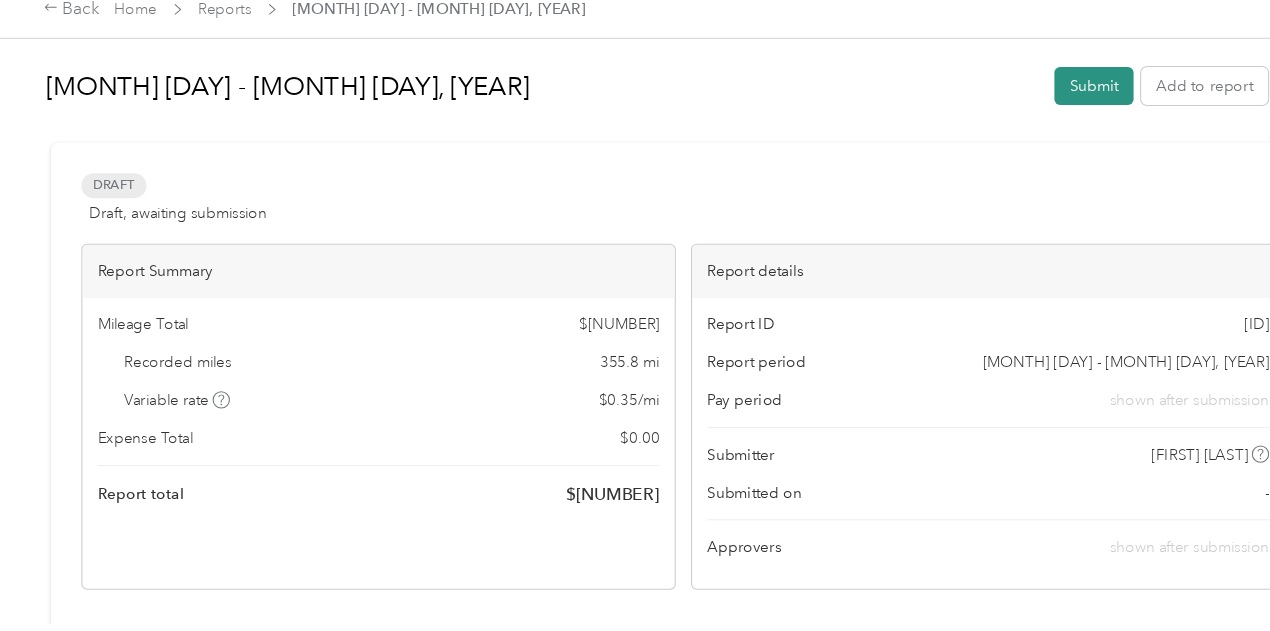 click on "Submit" at bounding box center (1008, 100) 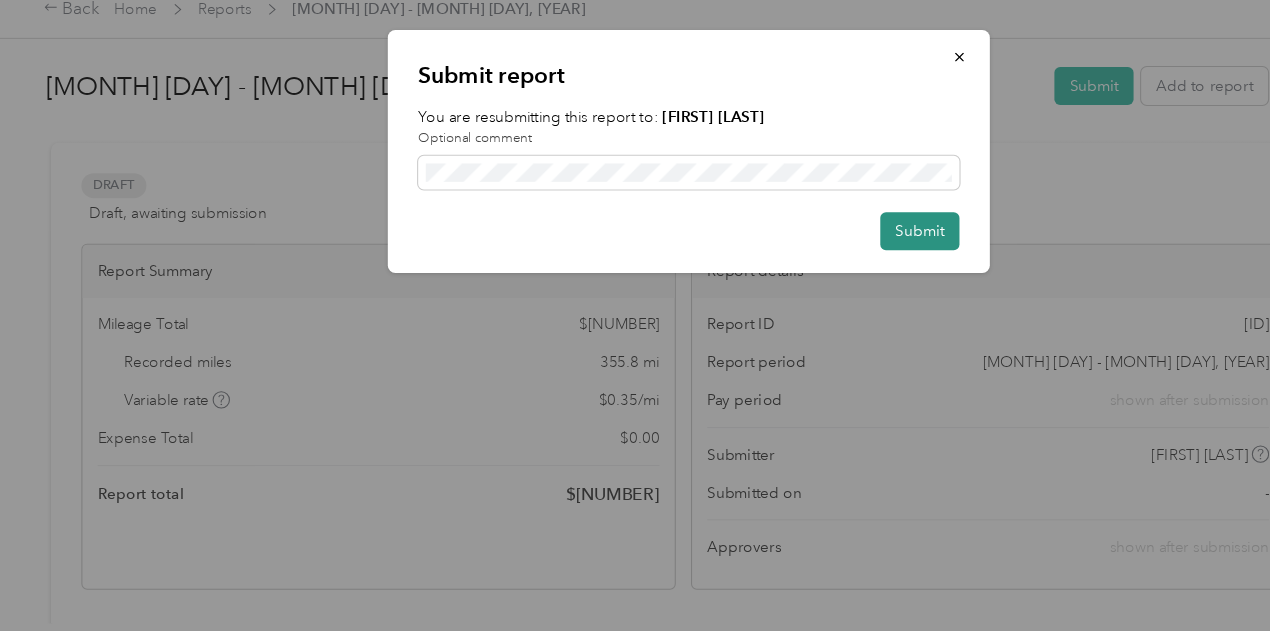 click on "Submit" at bounding box center [848, 234] 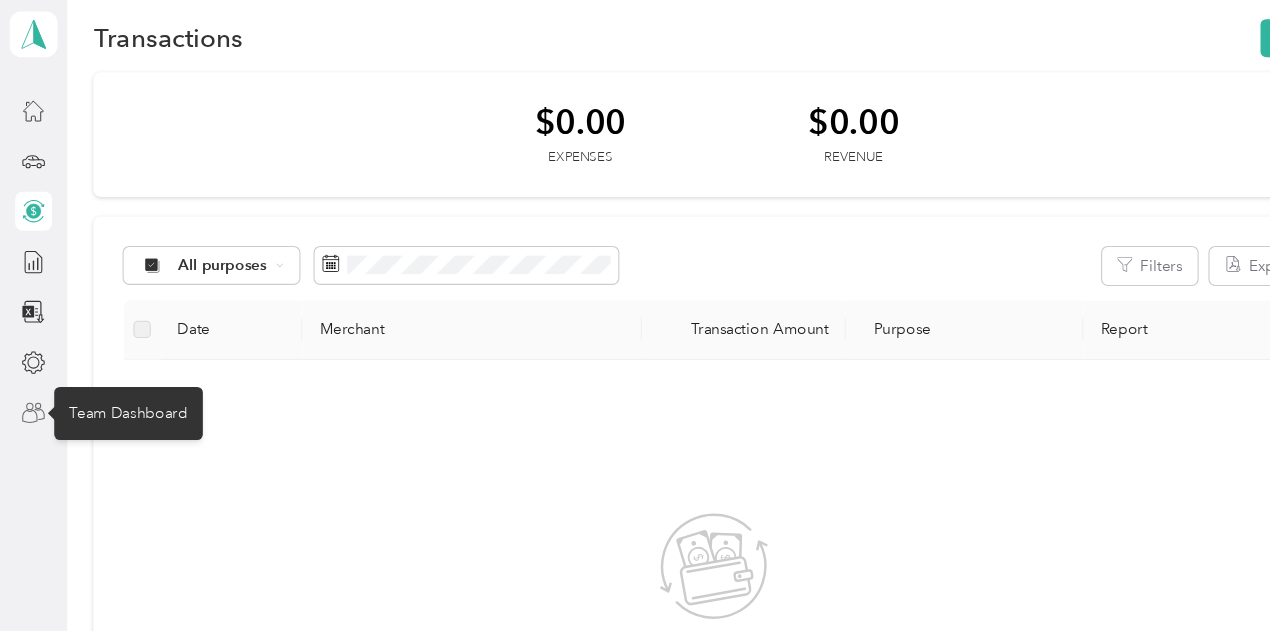 click 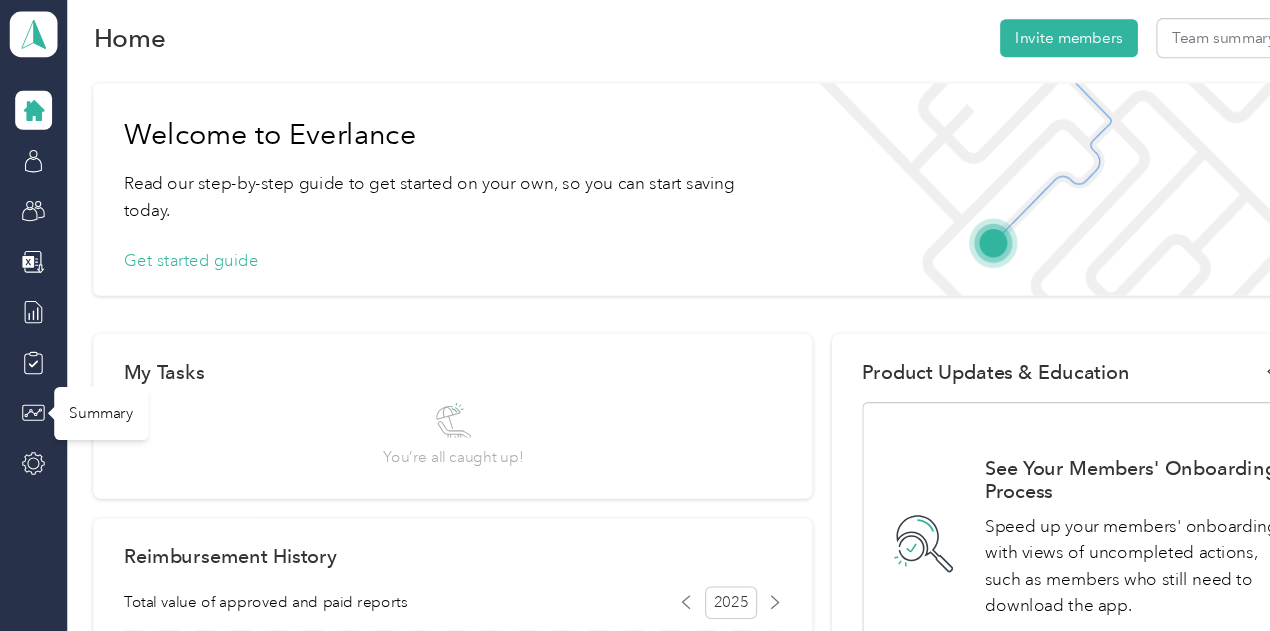 click on "[FIRST] [LAST] Team Team dashboard" at bounding box center (31, 315) 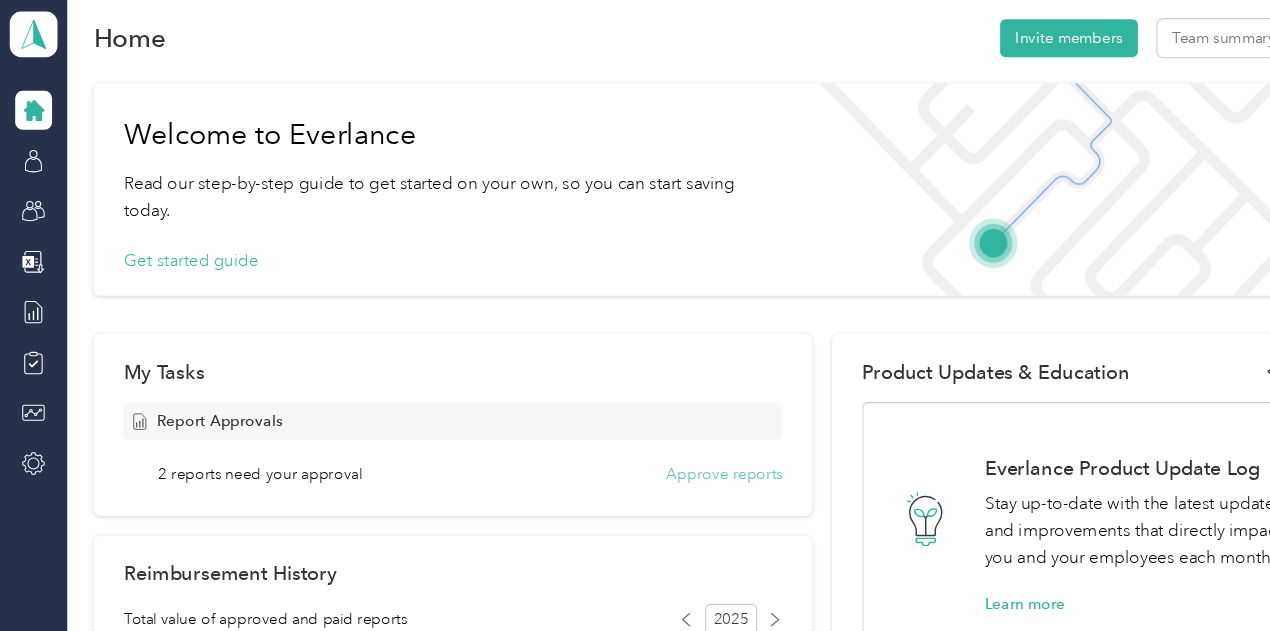 click on "Approve reports" at bounding box center [667, 458] 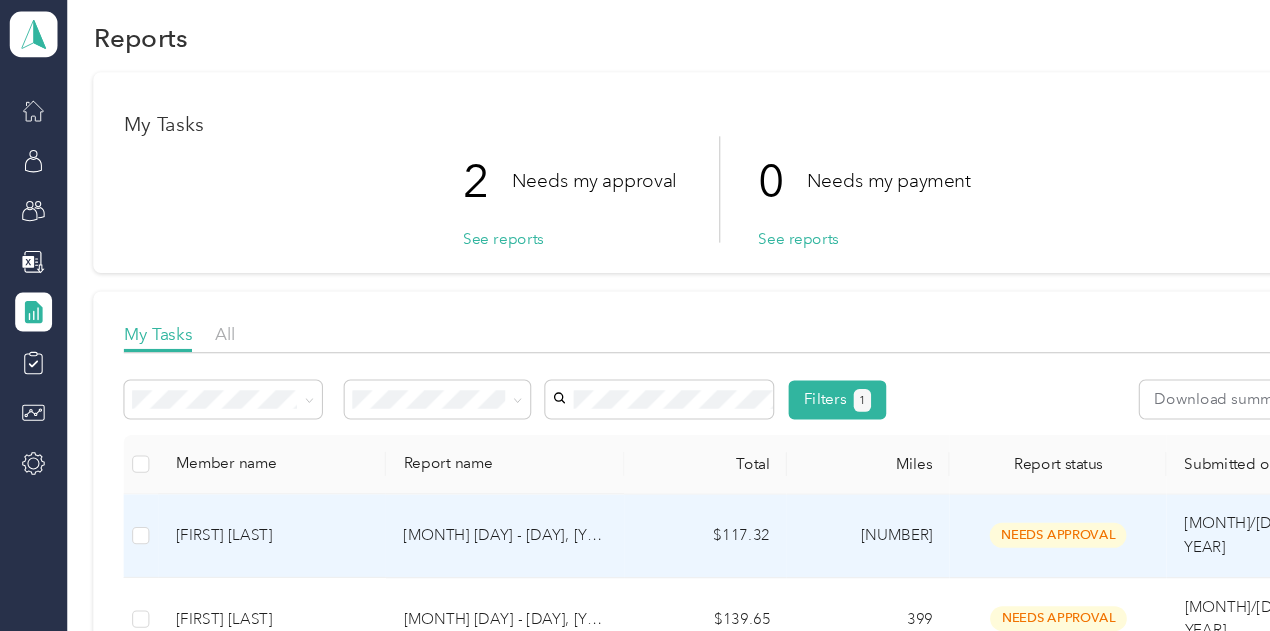 click on "[MONTH] [DAY] - [DAY], [YEAR]" at bounding box center [466, 515] 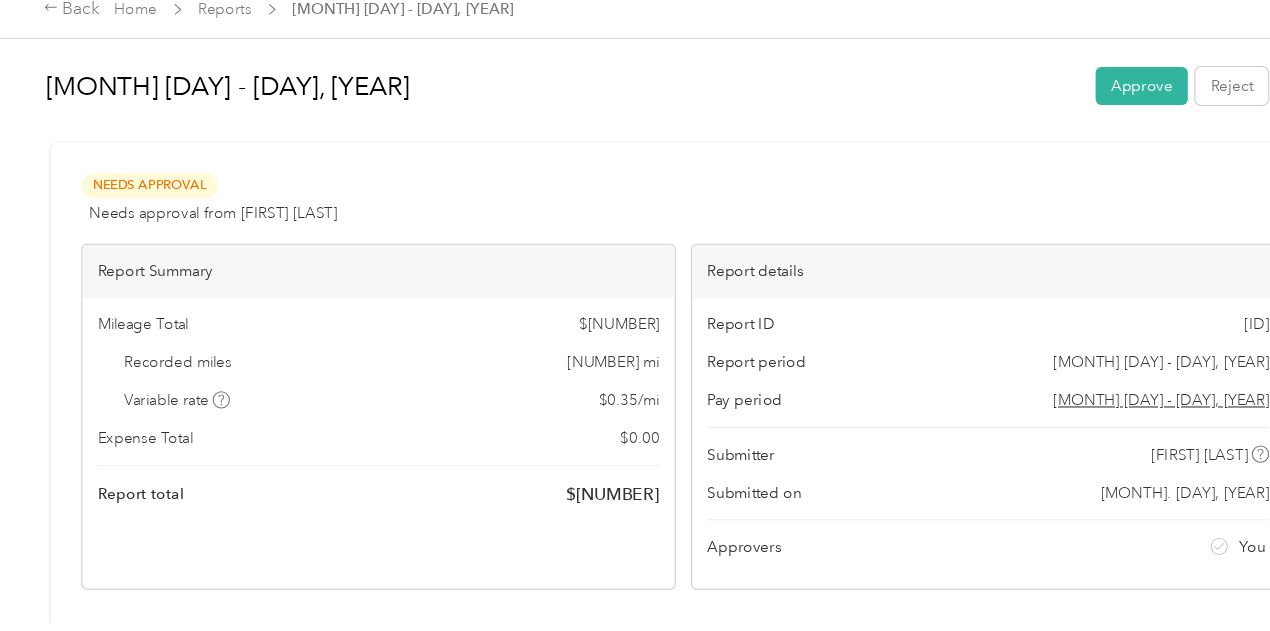 click on "Approve Reject" at bounding box center [1114, 100] 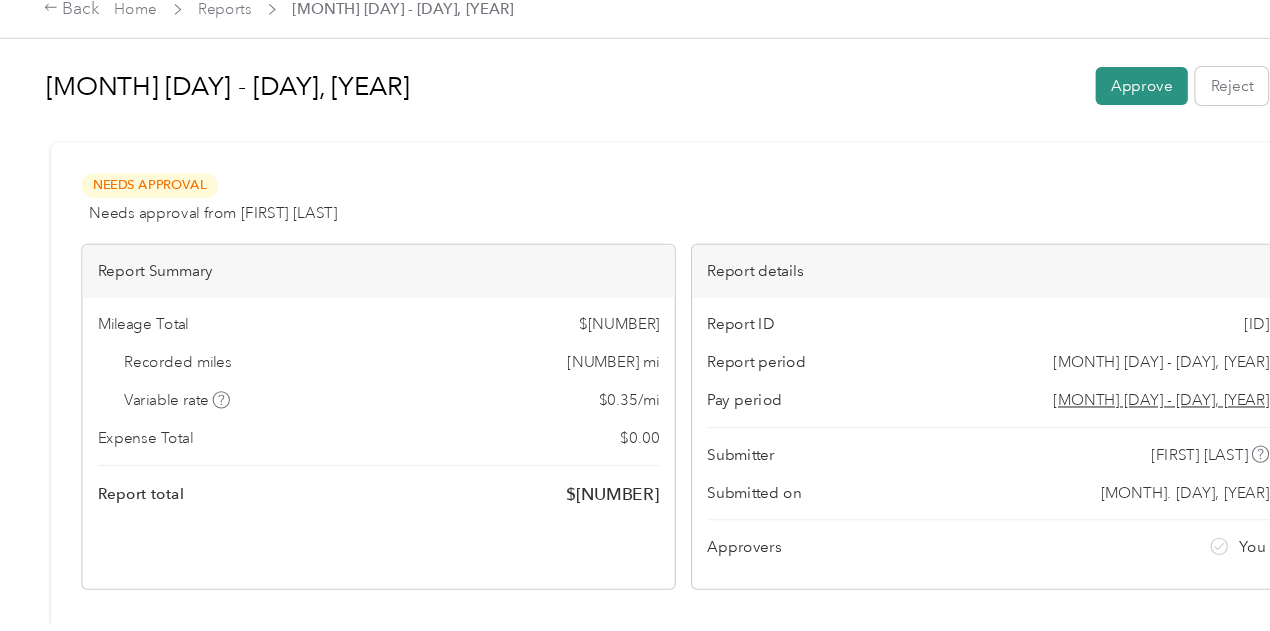 click on "Approve" at bounding box center (1052, 100) 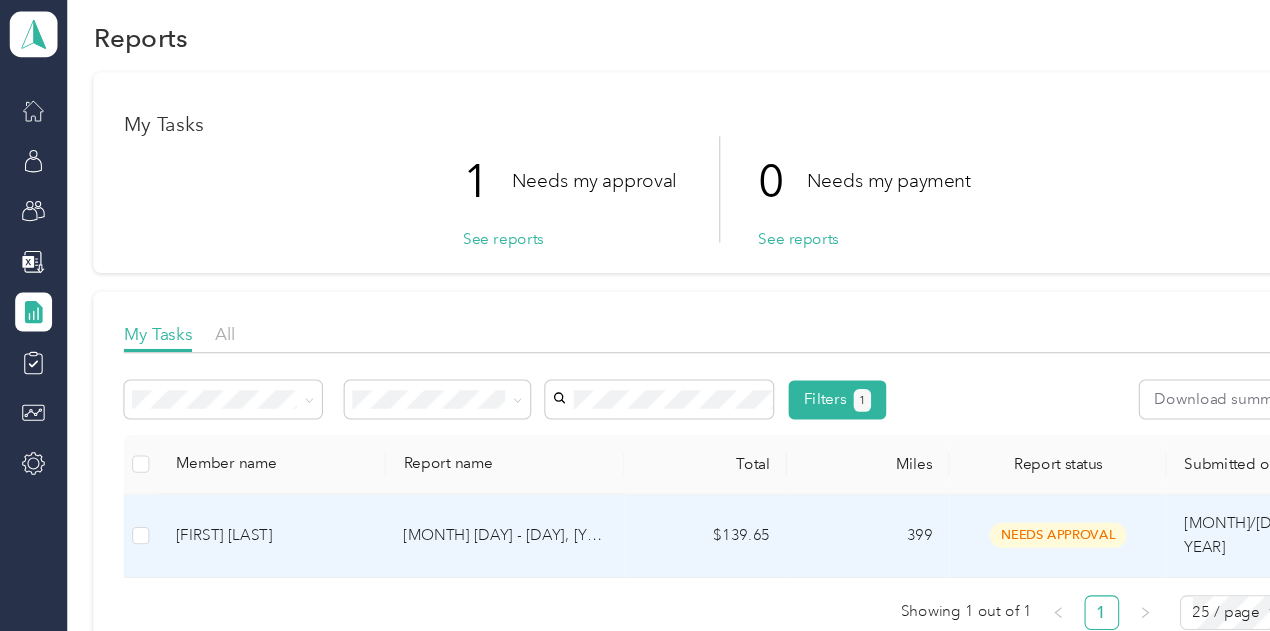 click on "[FIRST] [LAST]" at bounding box center (251, 515) 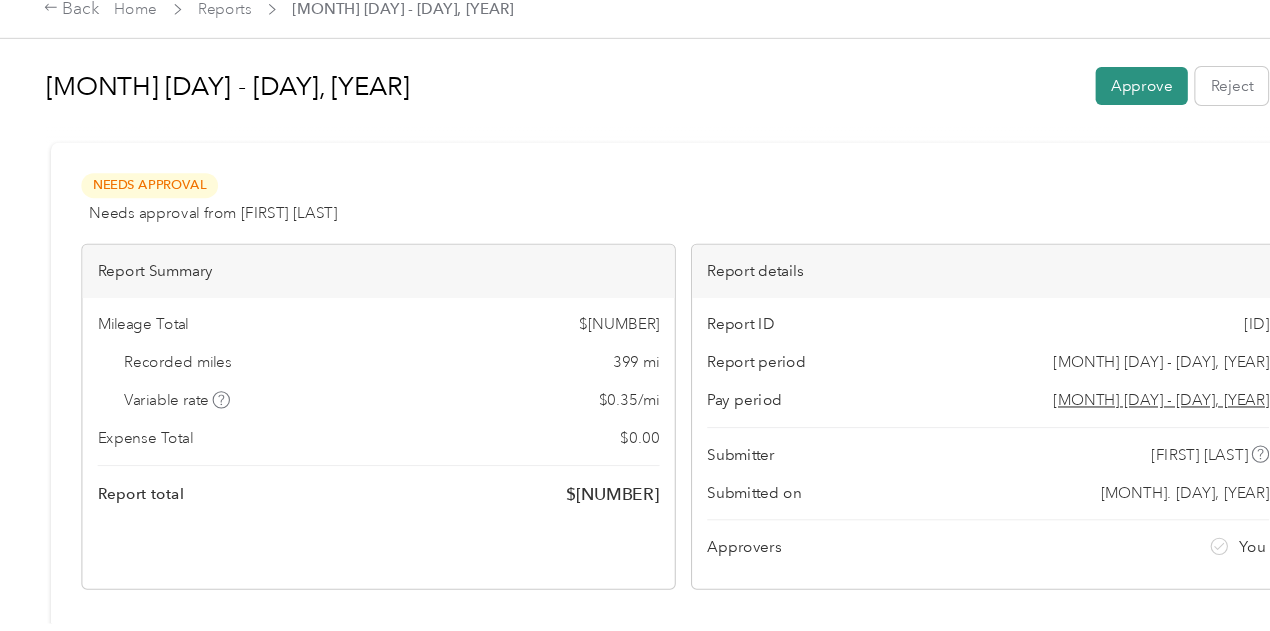 click on "Approve" at bounding box center [1052, 100] 